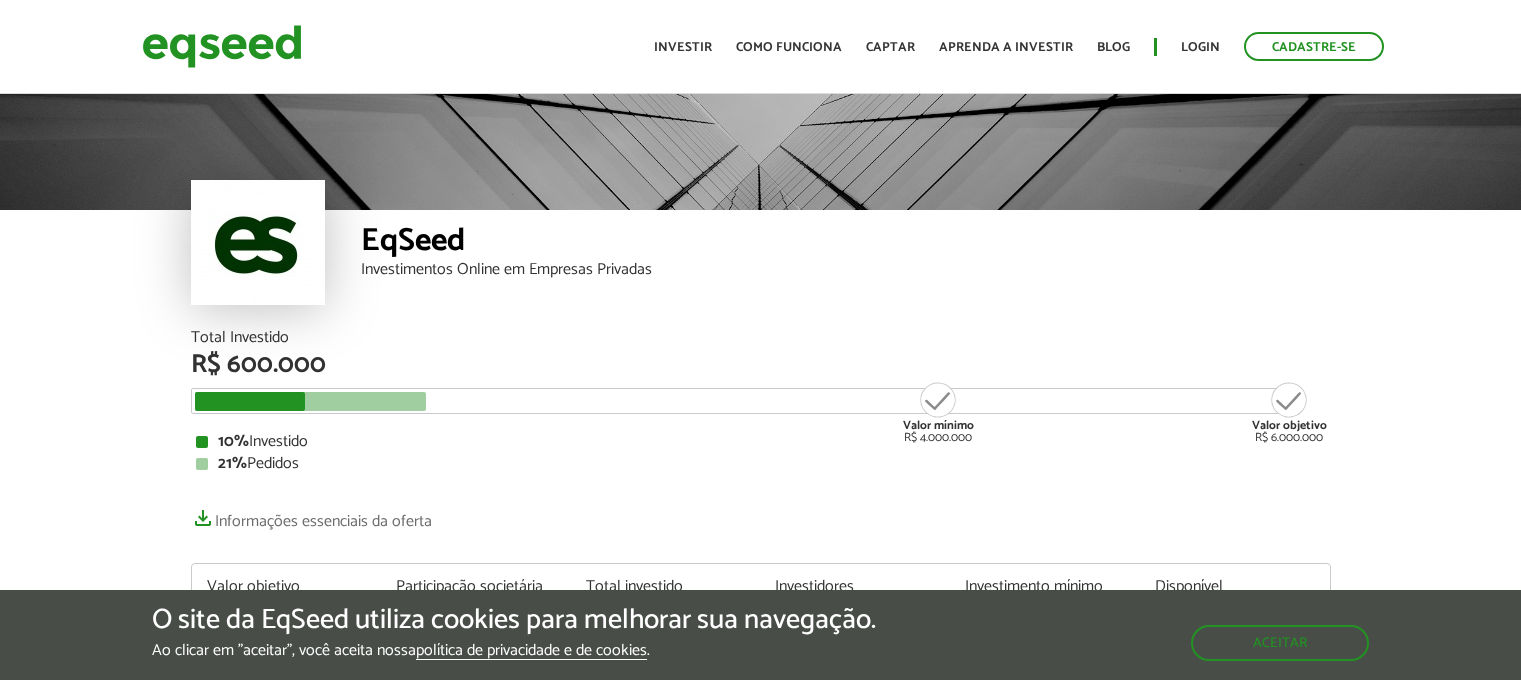 scroll, scrollTop: 0, scrollLeft: 0, axis: both 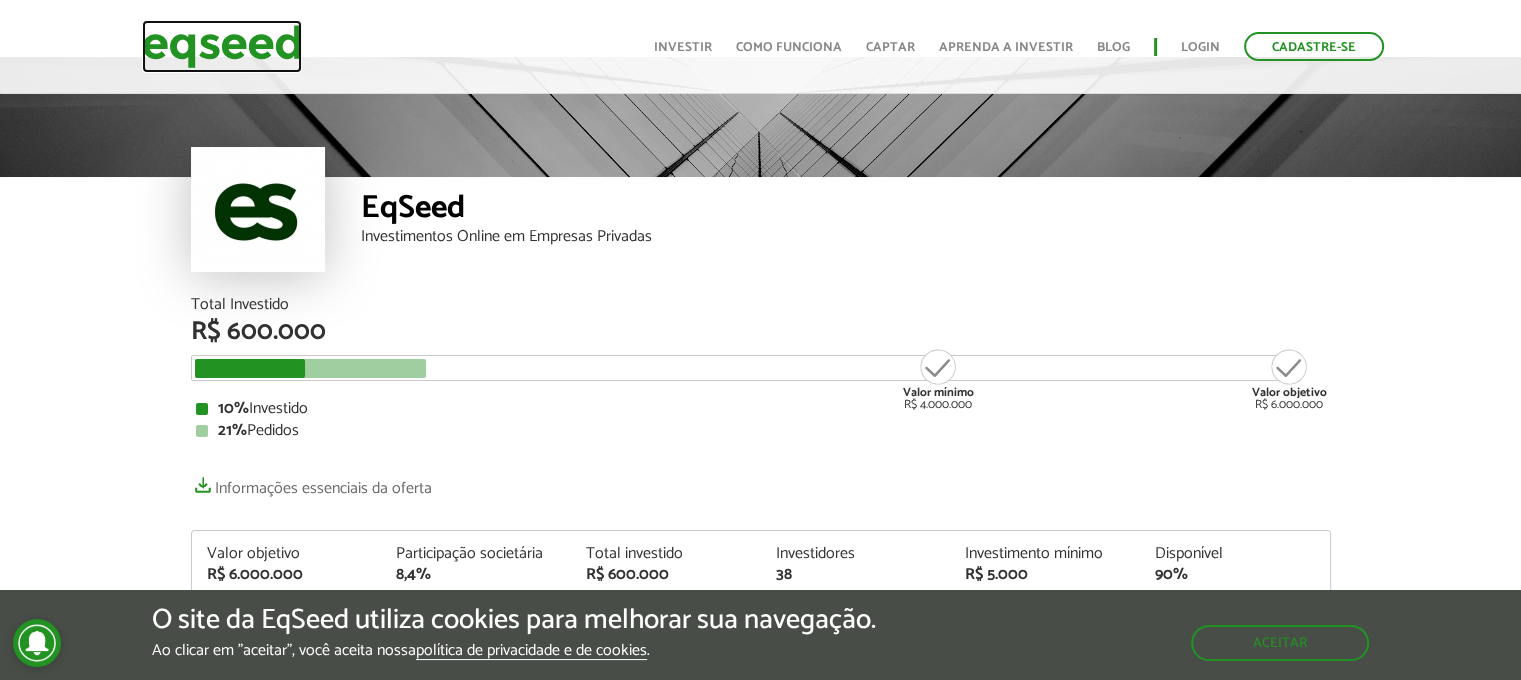 click at bounding box center (222, 46) 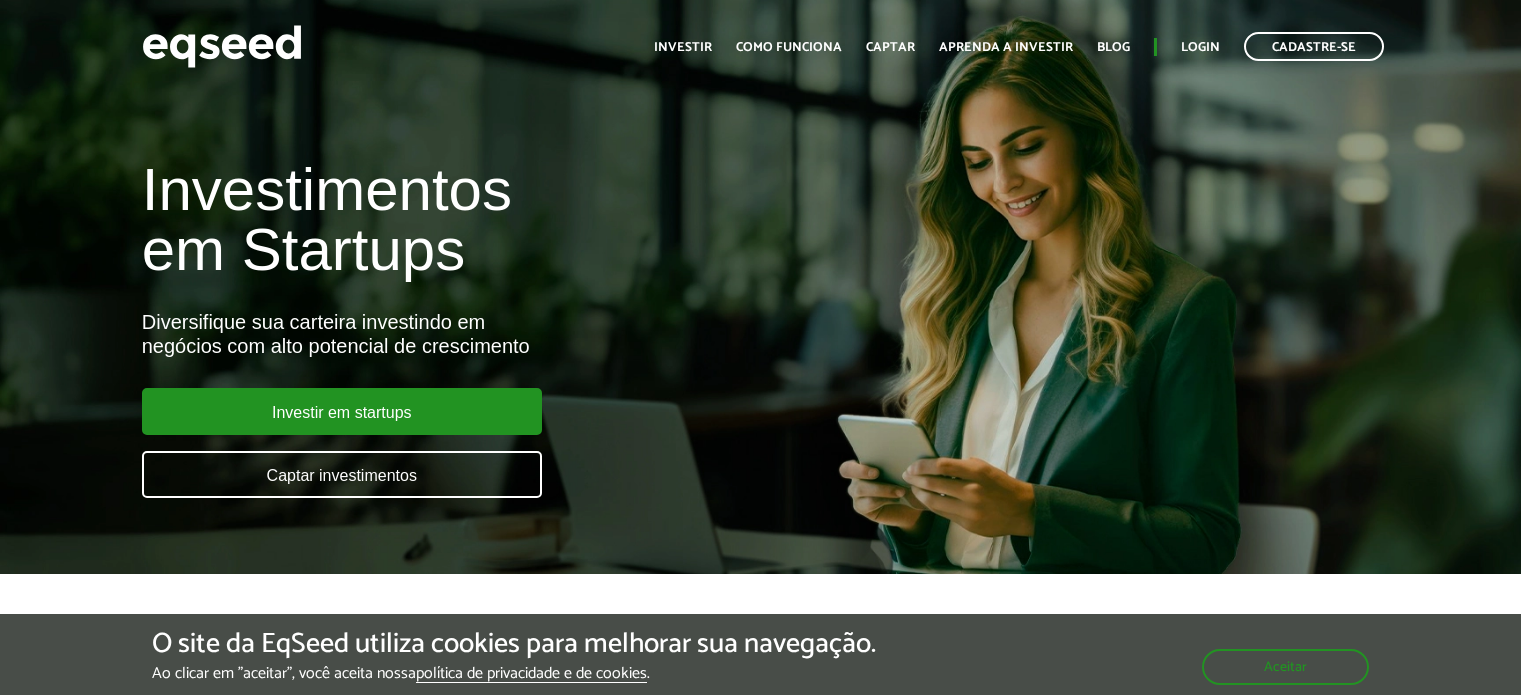 scroll, scrollTop: 0, scrollLeft: 0, axis: both 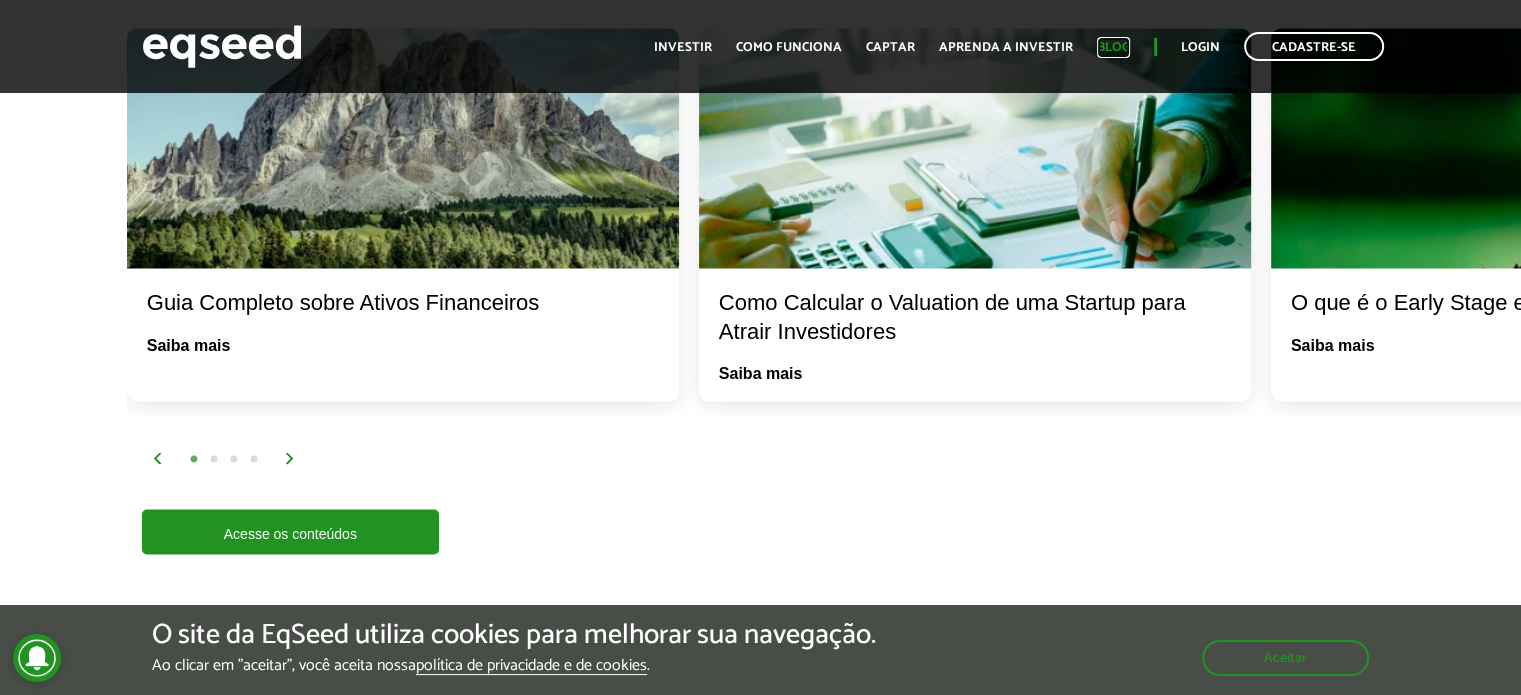 click on "Blog" at bounding box center (1113, 47) 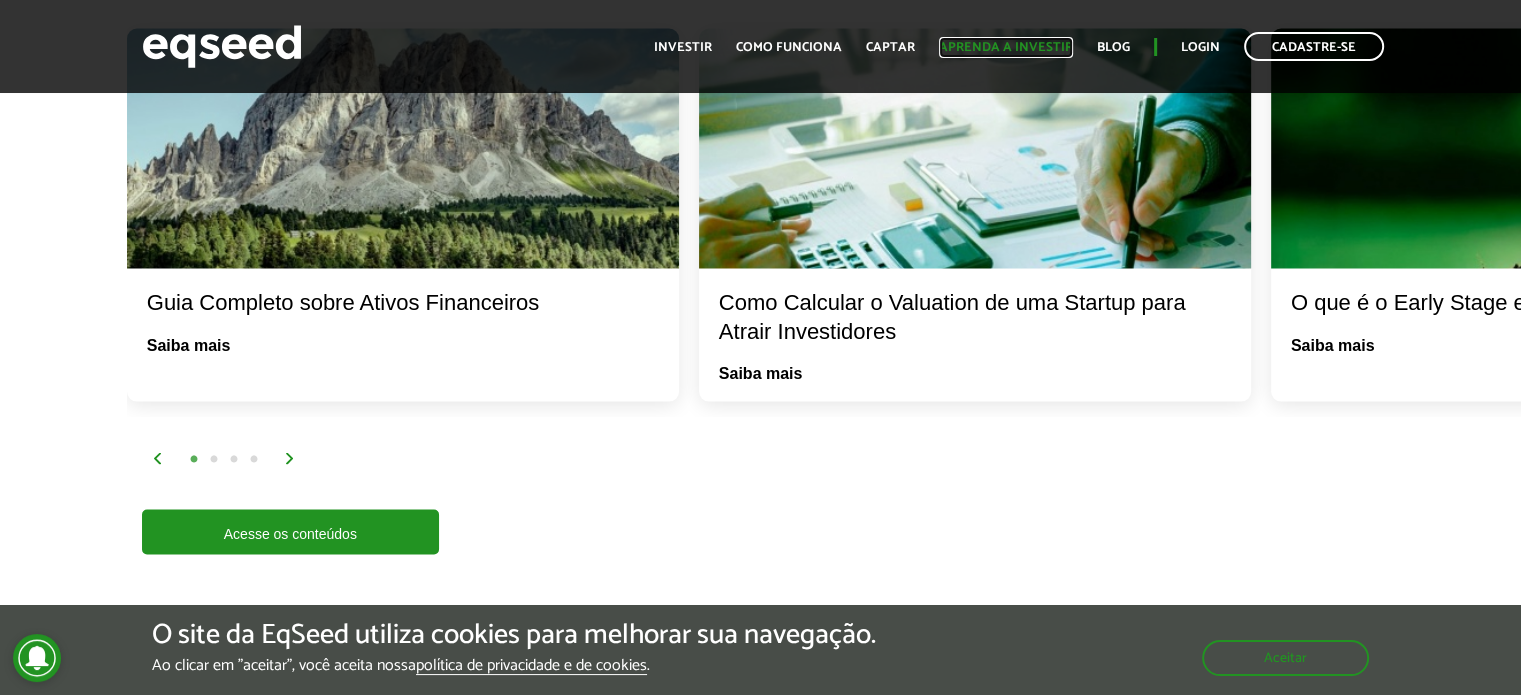 click on "Aprenda a investir" at bounding box center [1006, 47] 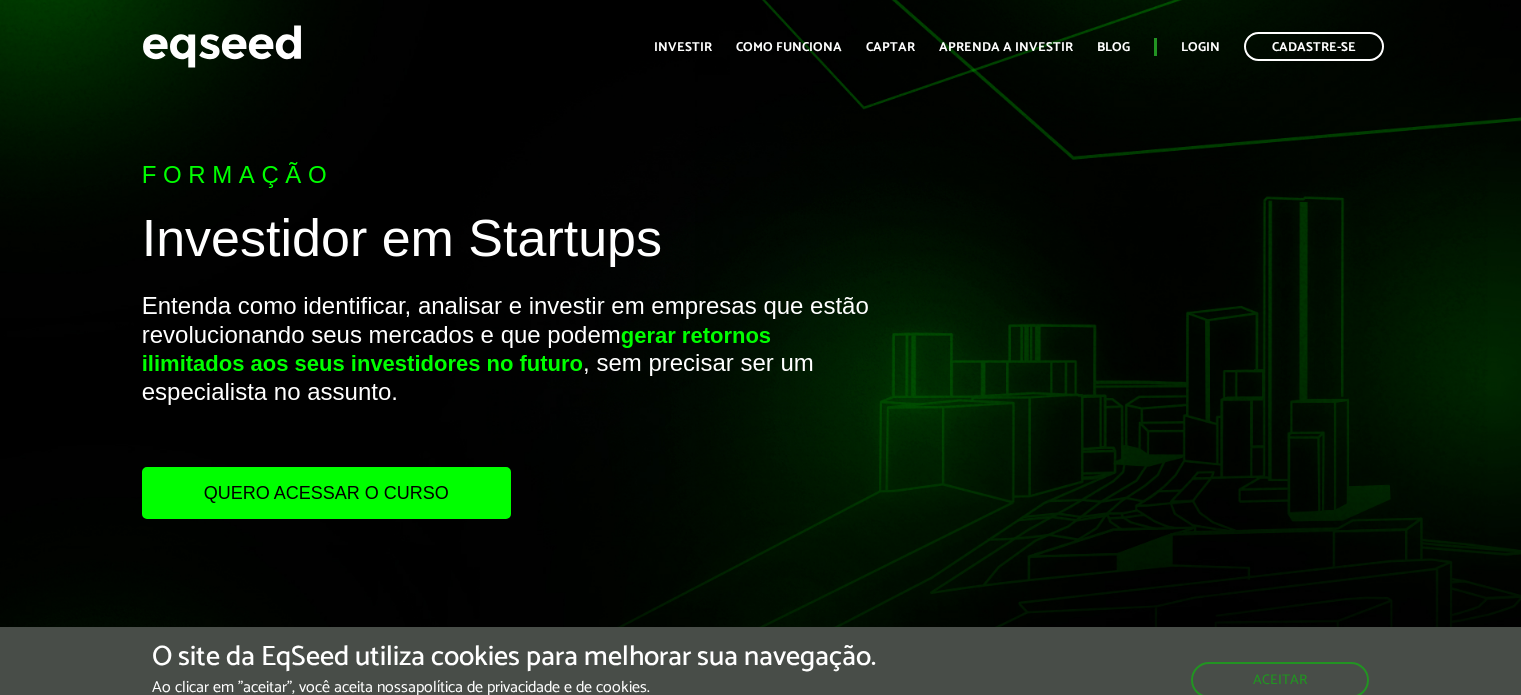 scroll, scrollTop: 0, scrollLeft: 0, axis: both 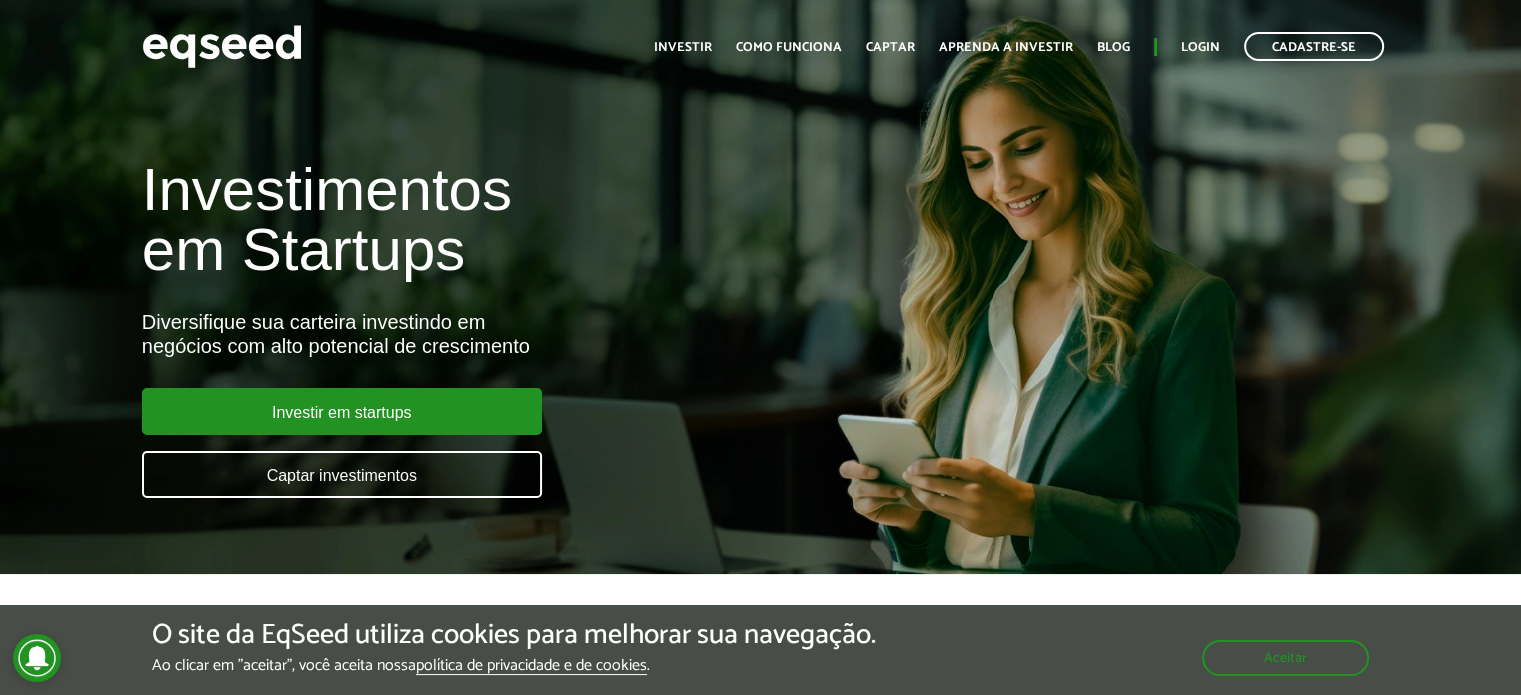 click on "Início
Investir
Como funciona
Captar
Aprenda a investir
Blog
Login
Cadastre-se" at bounding box center [1019, 46] 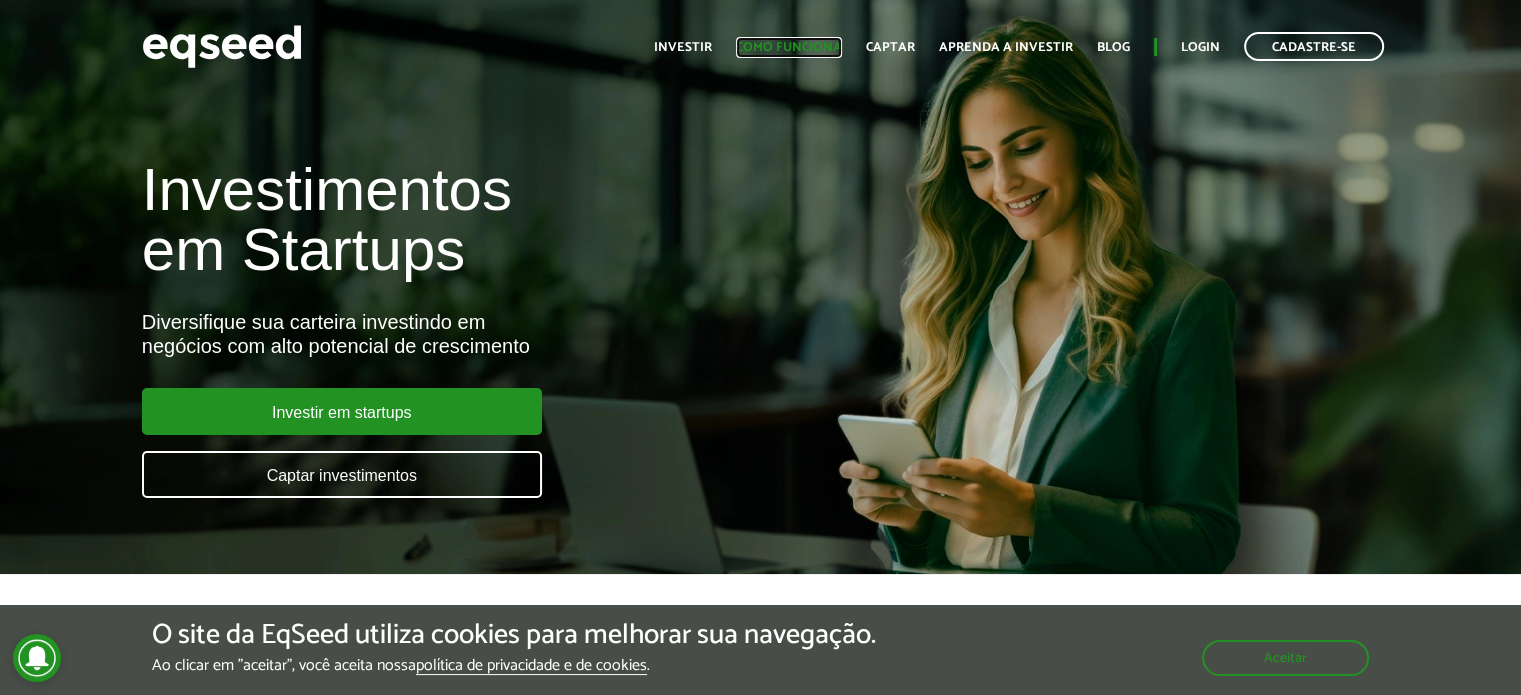 click on "Como funciona" at bounding box center (789, 47) 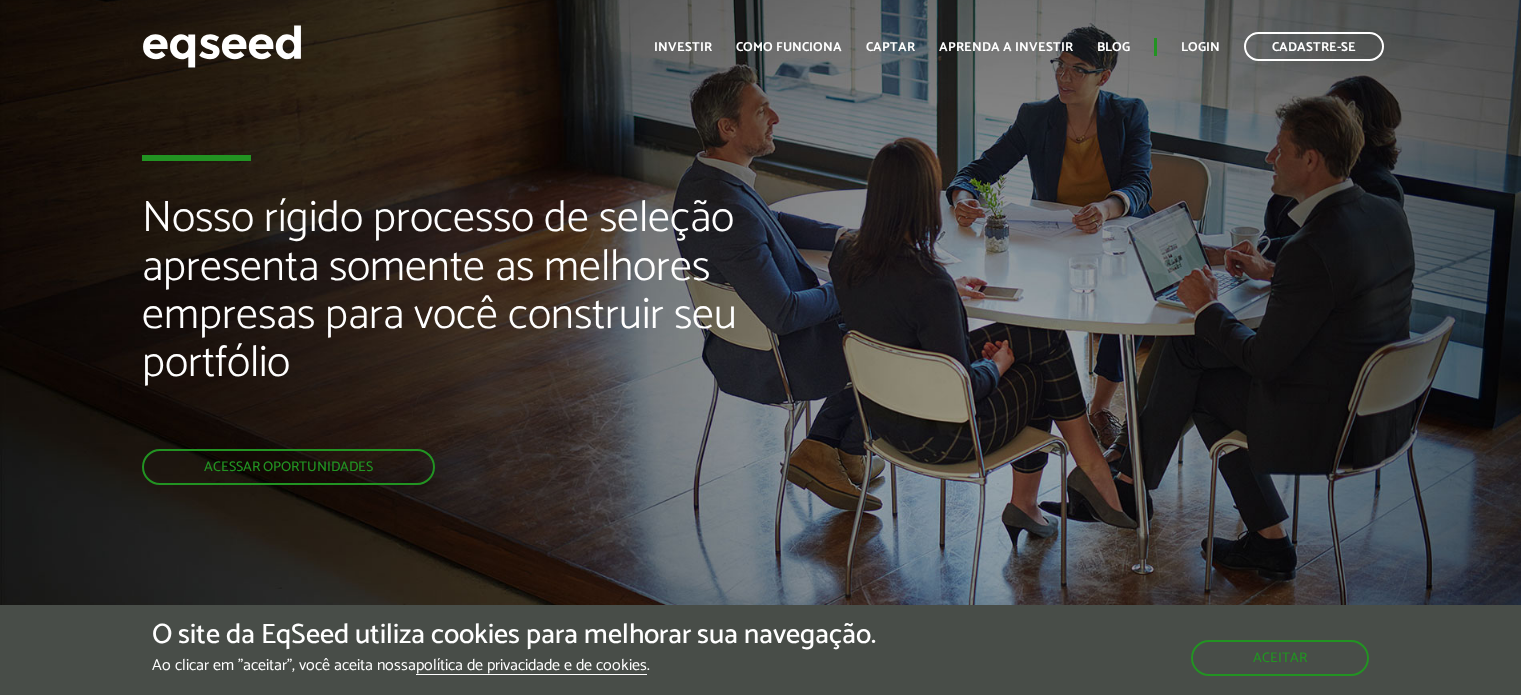scroll, scrollTop: 0, scrollLeft: 0, axis: both 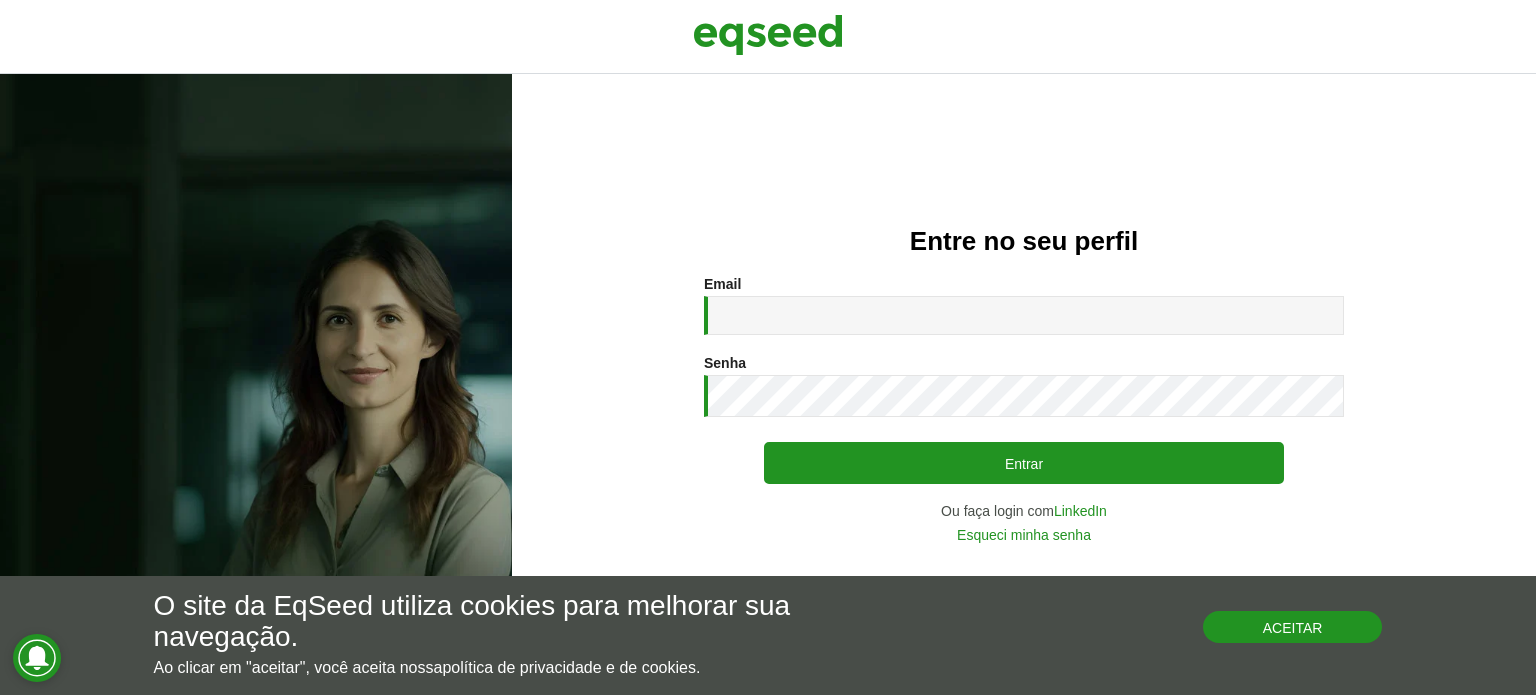 click on "Aceitar" at bounding box center [1293, 627] 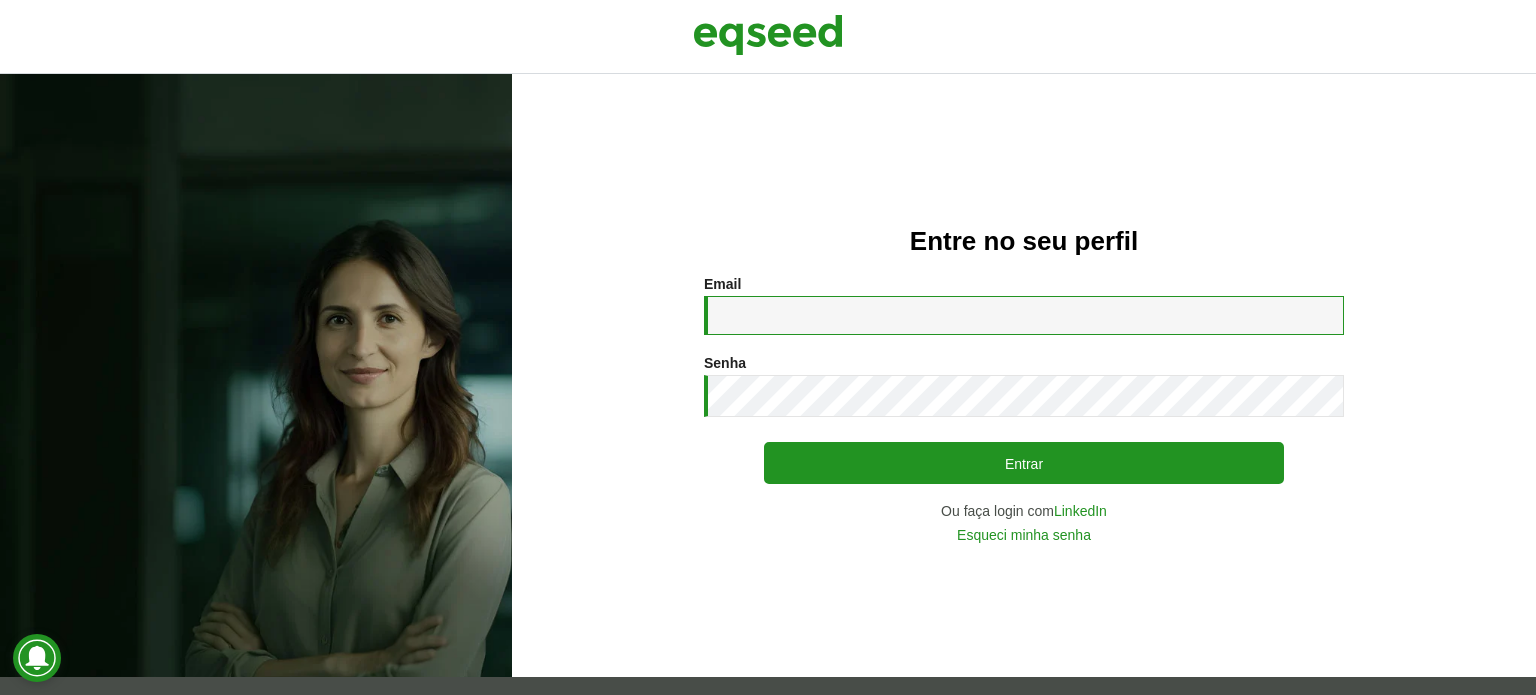 click on "Email  *" at bounding box center (1024, 315) 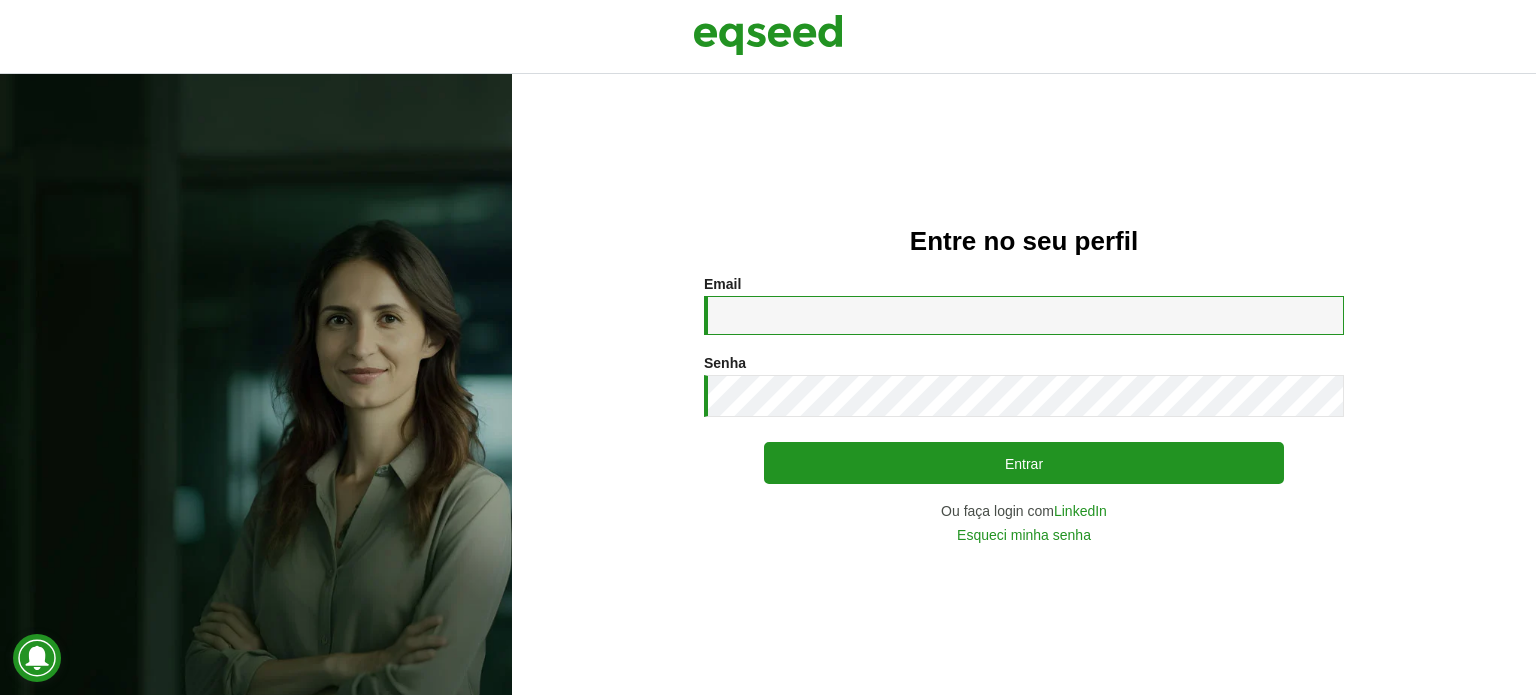 type on "**********" 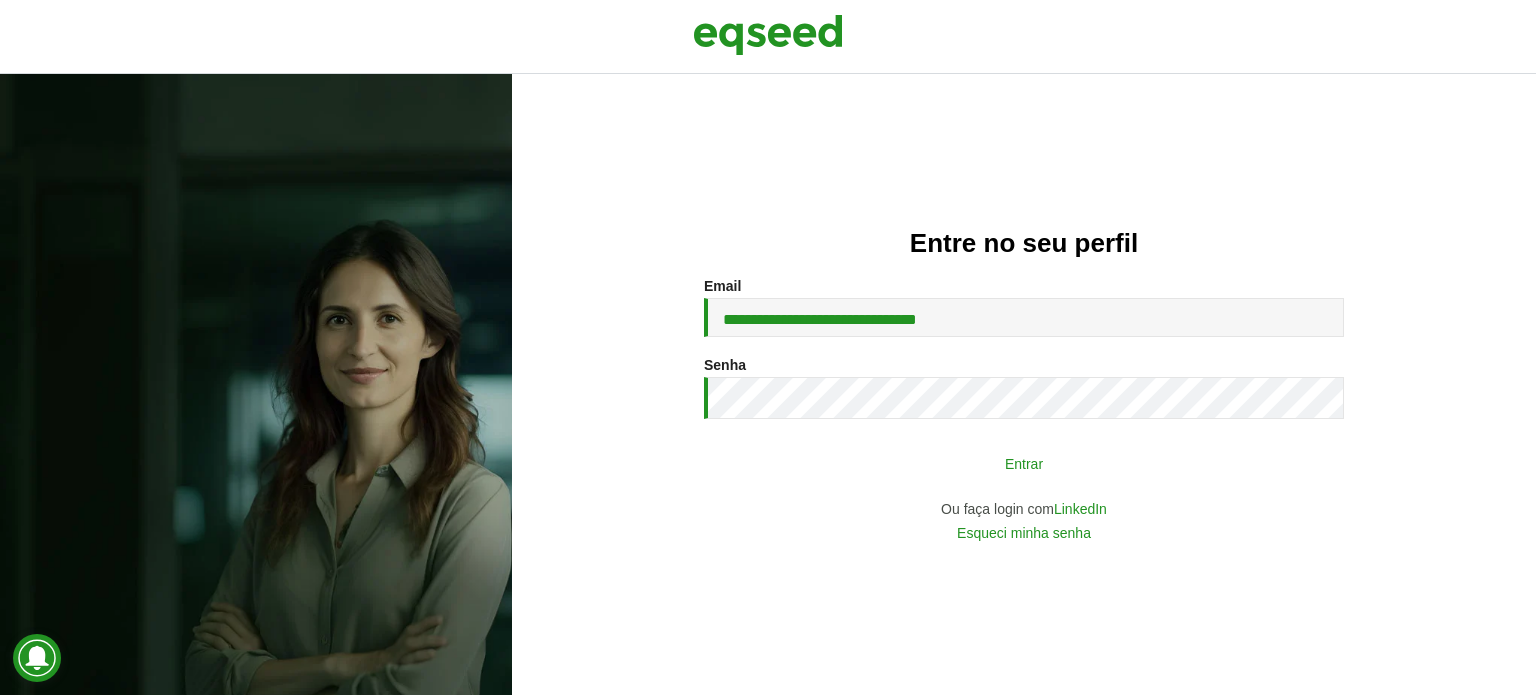 click on "Entrar" at bounding box center [1024, 463] 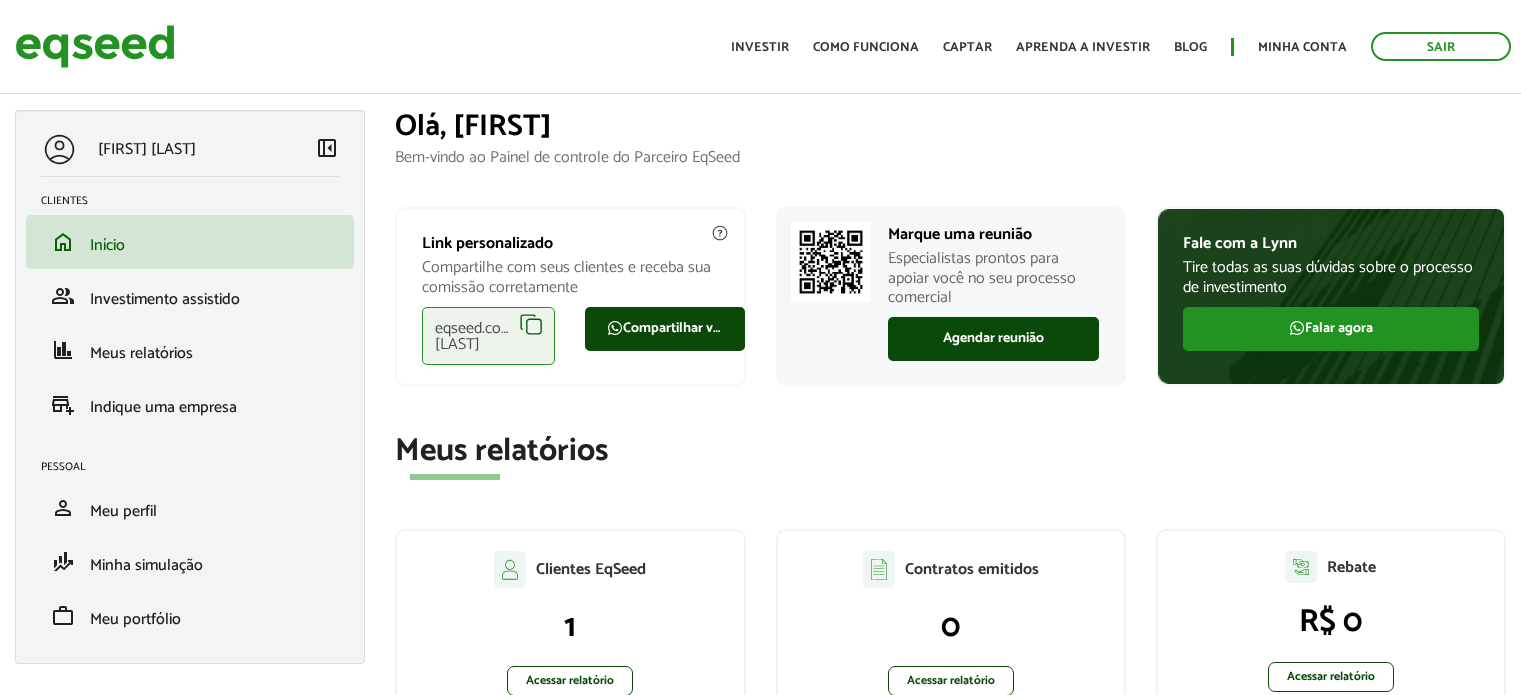 scroll, scrollTop: 0, scrollLeft: 0, axis: both 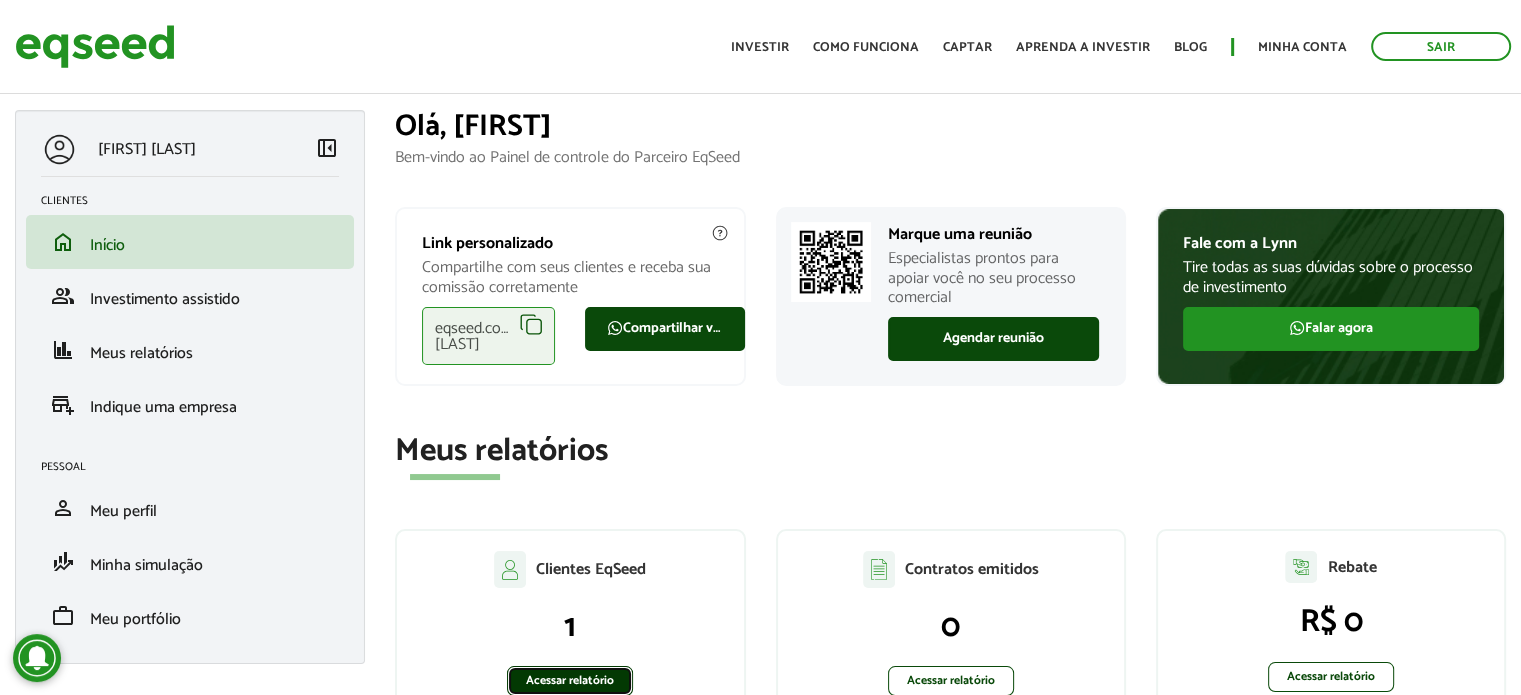 click on "Acessar relatório" at bounding box center (570, 681) 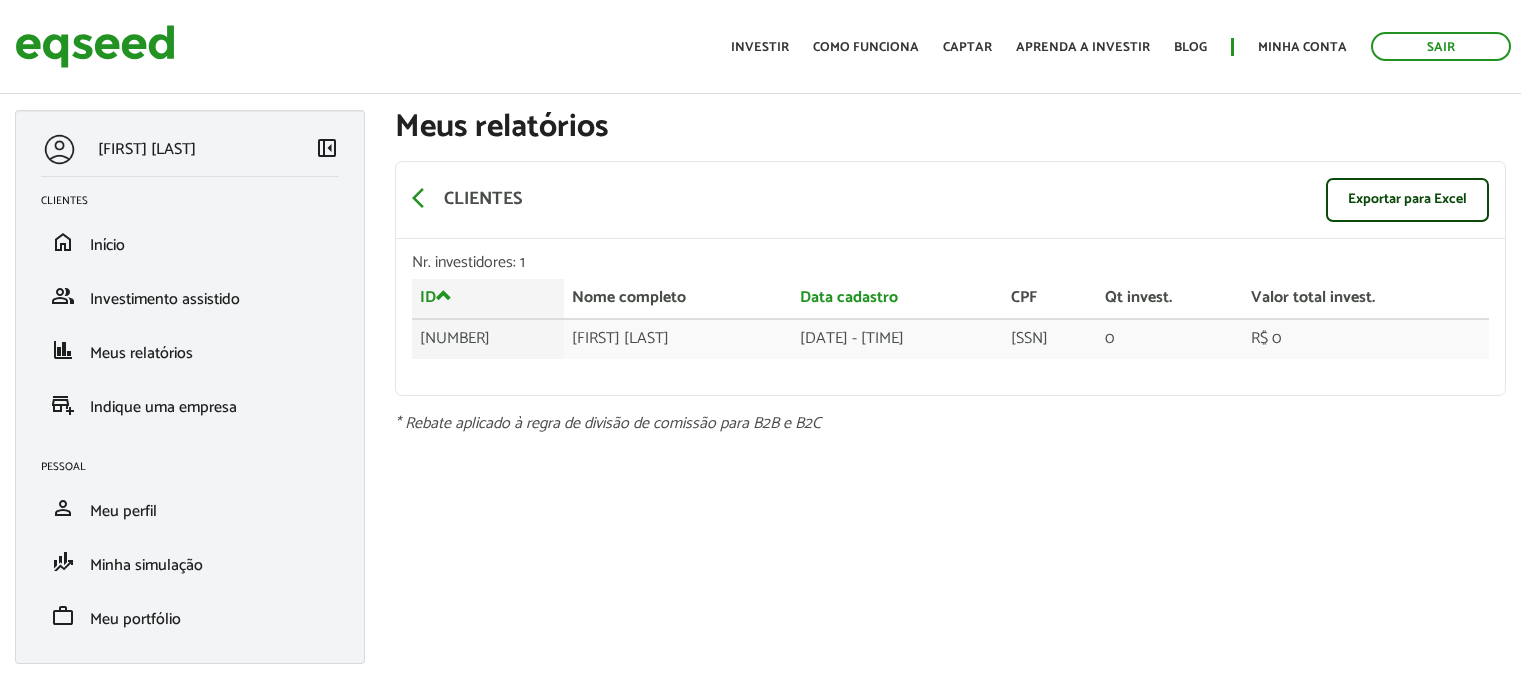 scroll, scrollTop: 0, scrollLeft: 0, axis: both 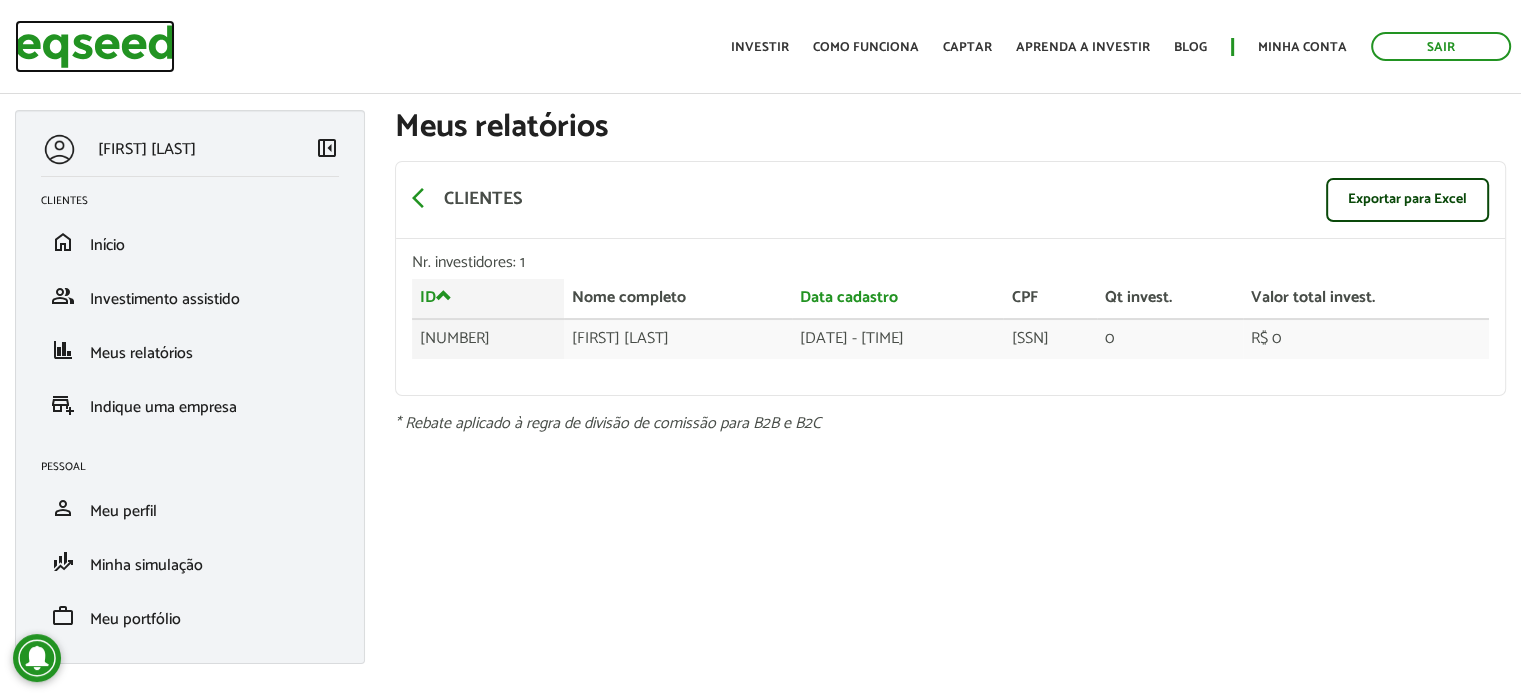 click at bounding box center [95, 46] 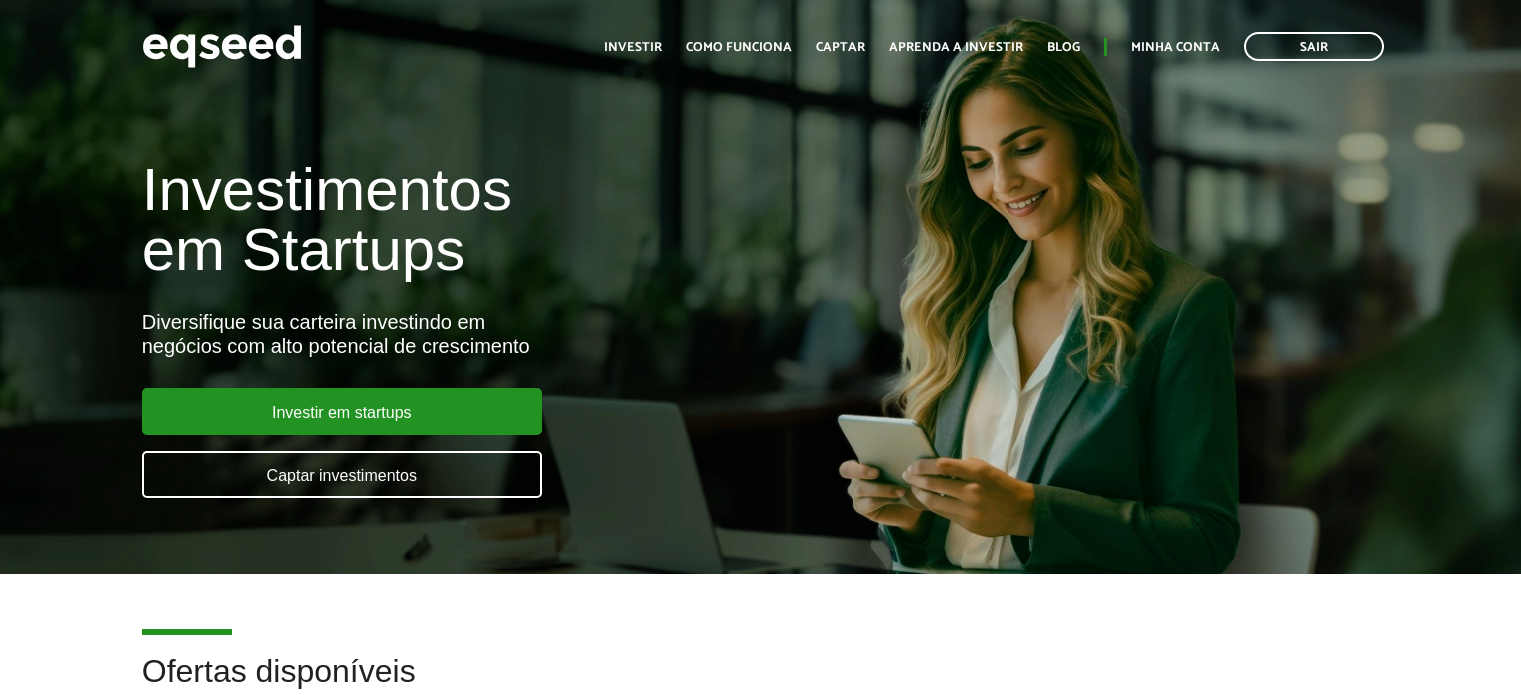 scroll, scrollTop: 0, scrollLeft: 0, axis: both 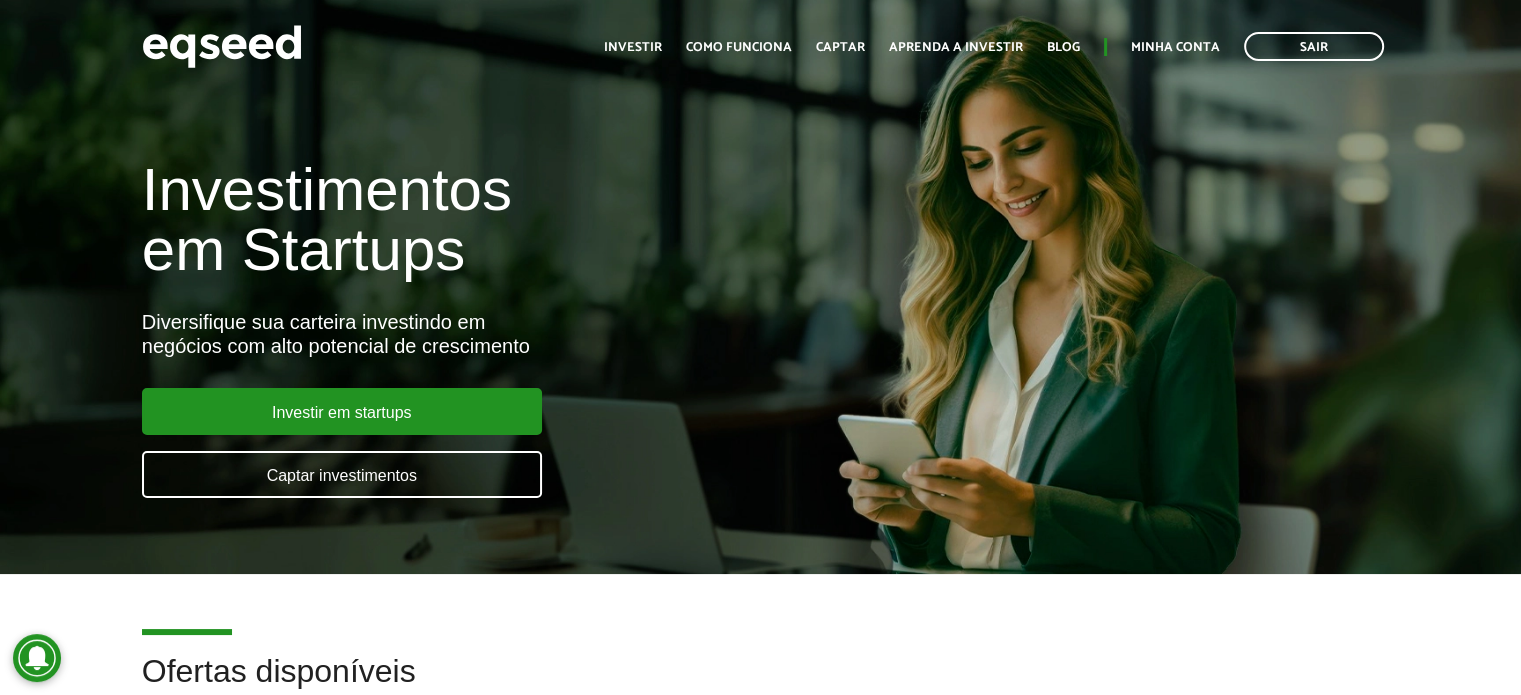 click on "Toggle navigation
Início
Investir
Como funciona
Captar
Aprenda a investir
Blog
Minha conta
Sair" at bounding box center (994, 46) 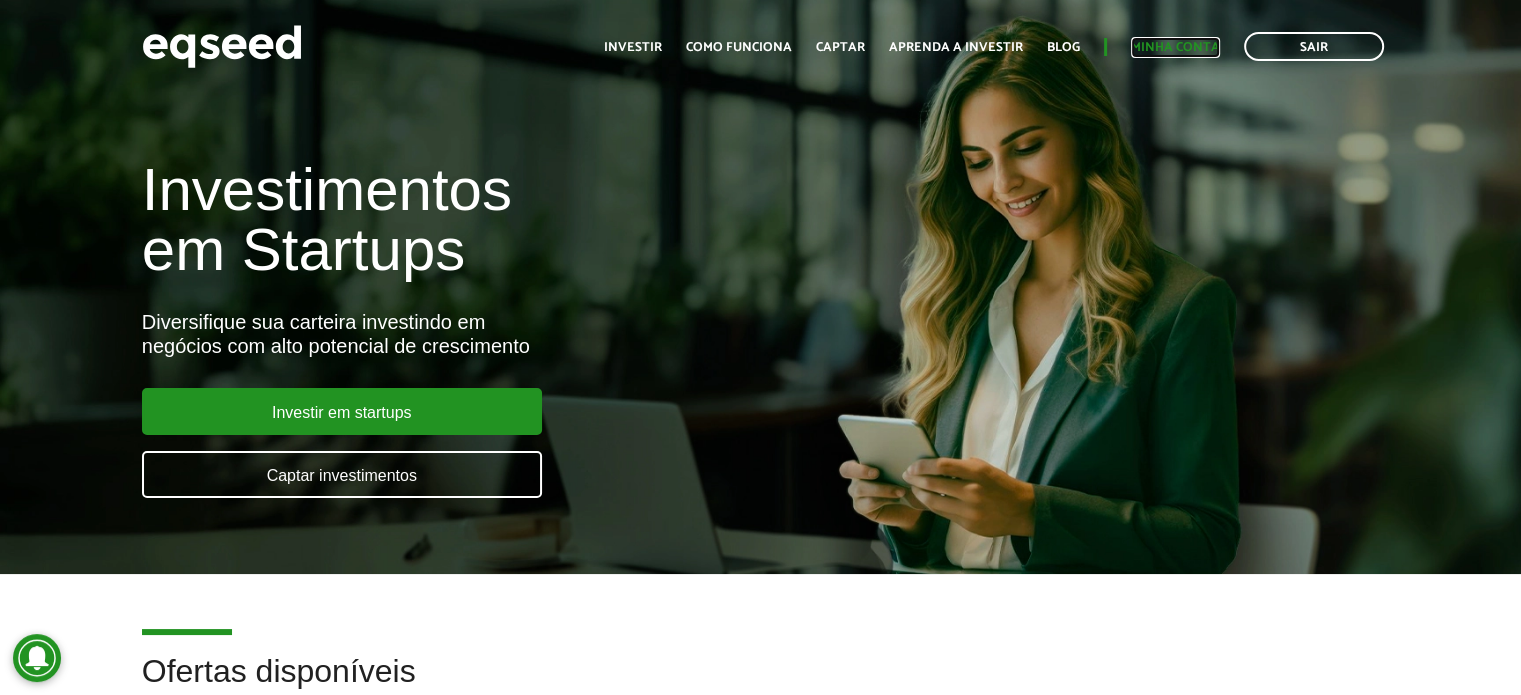 click on "Minha conta" at bounding box center [1175, 47] 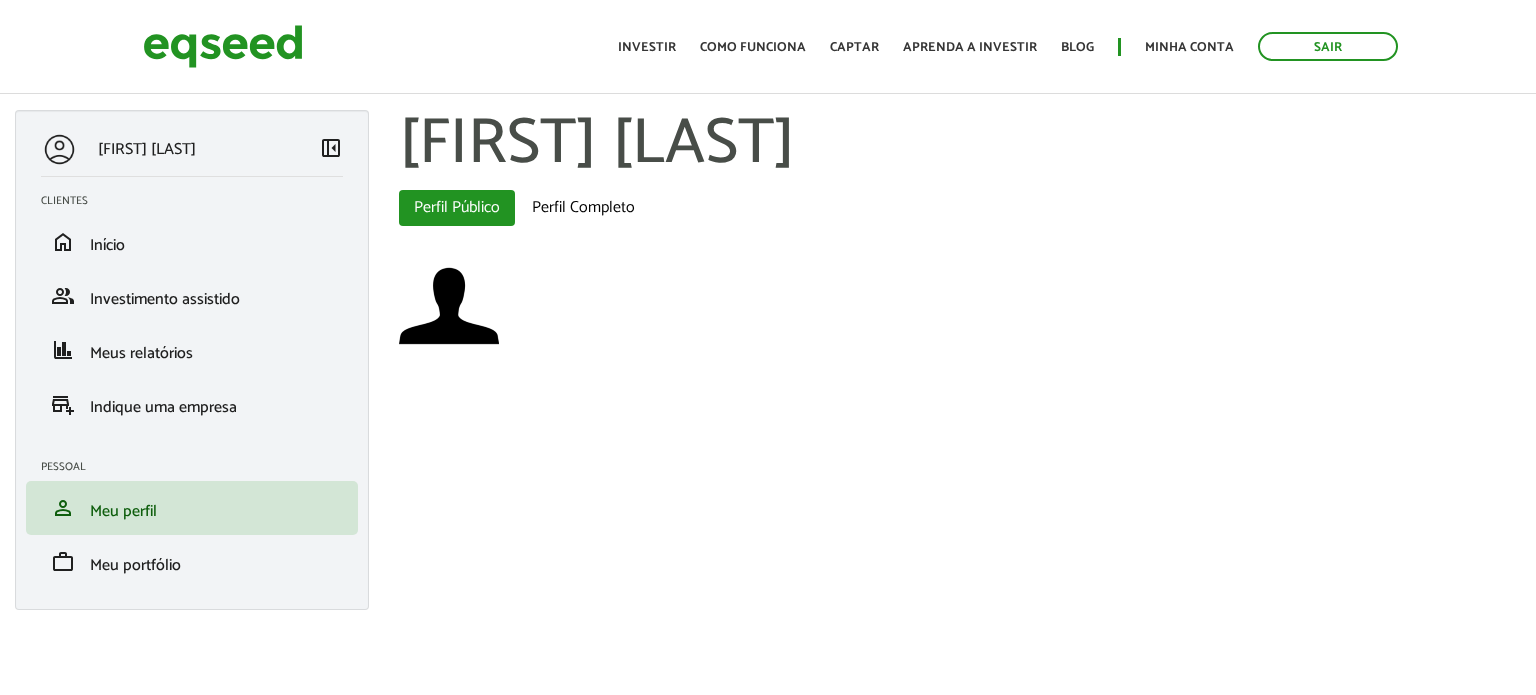 scroll, scrollTop: 0, scrollLeft: 0, axis: both 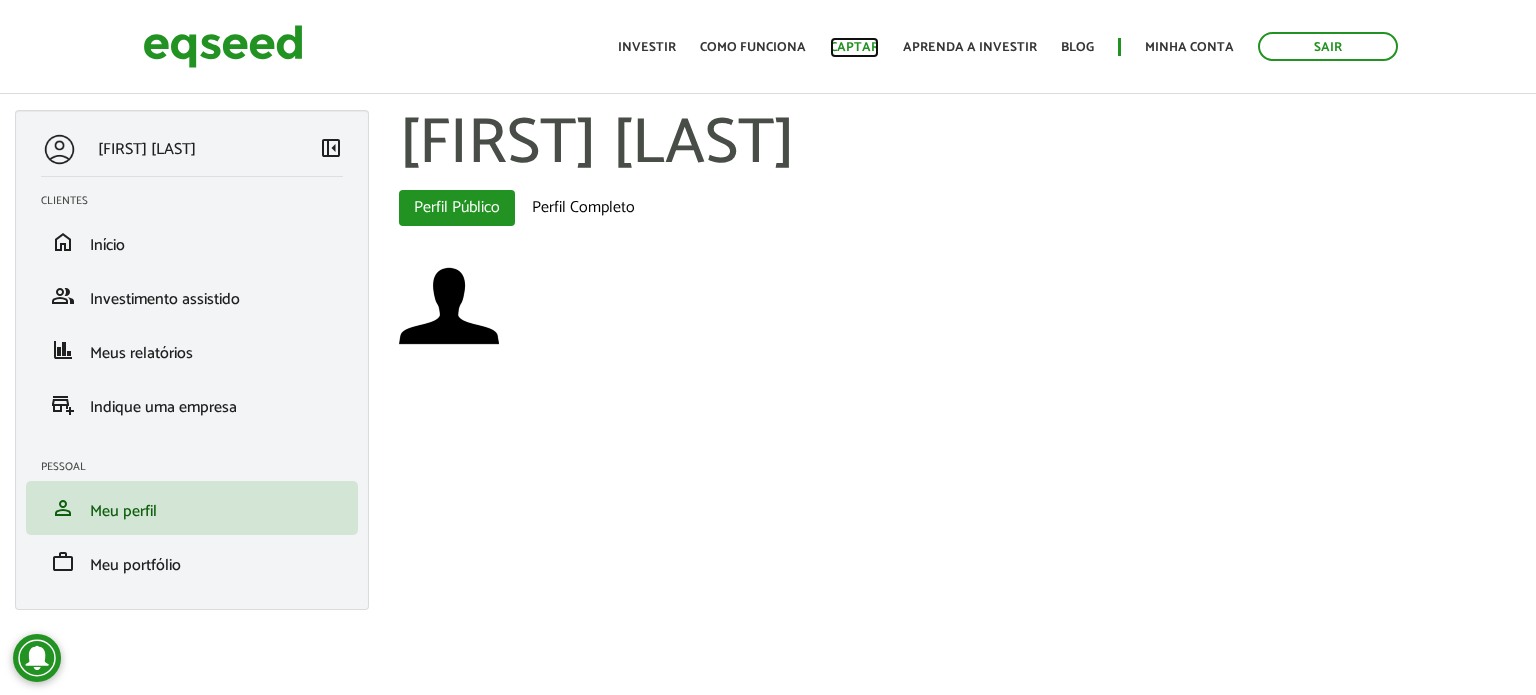 click on "Captar" at bounding box center [854, 47] 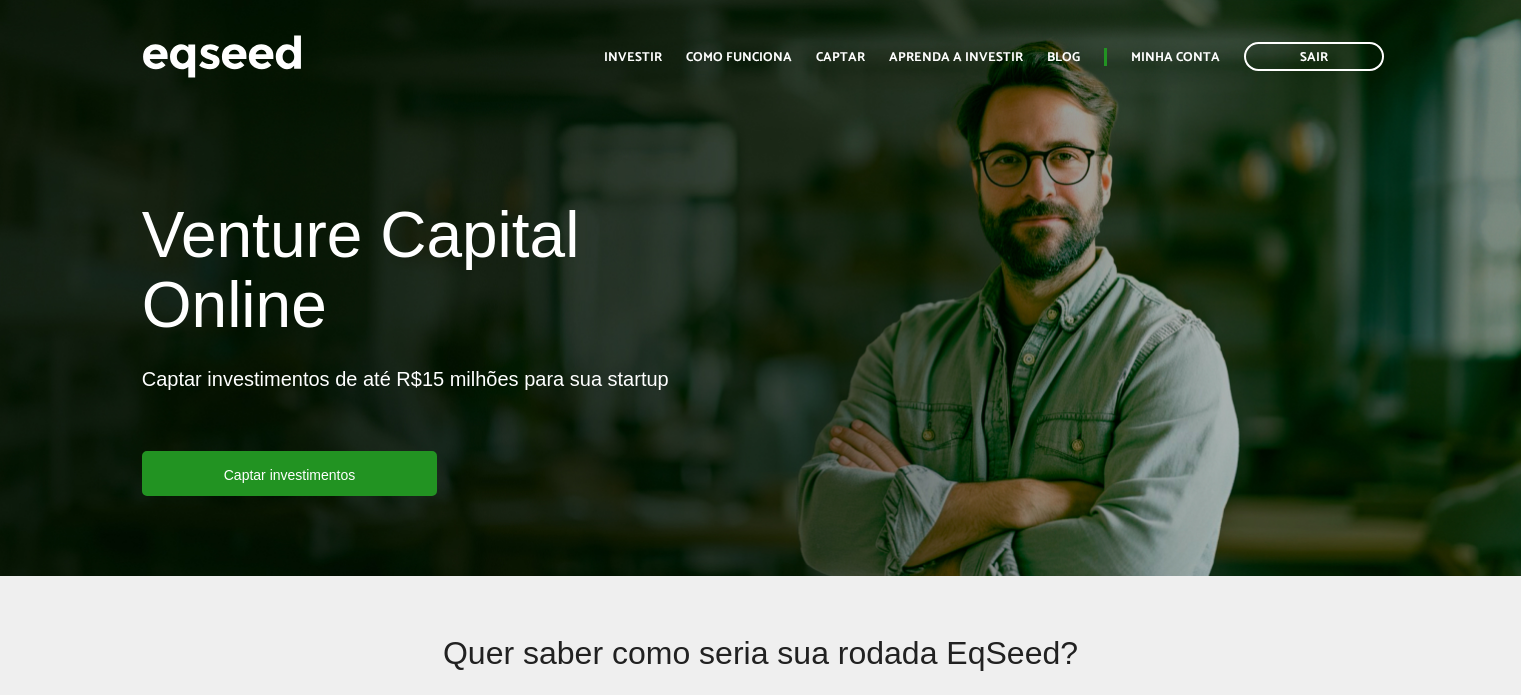 scroll, scrollTop: 0, scrollLeft: 0, axis: both 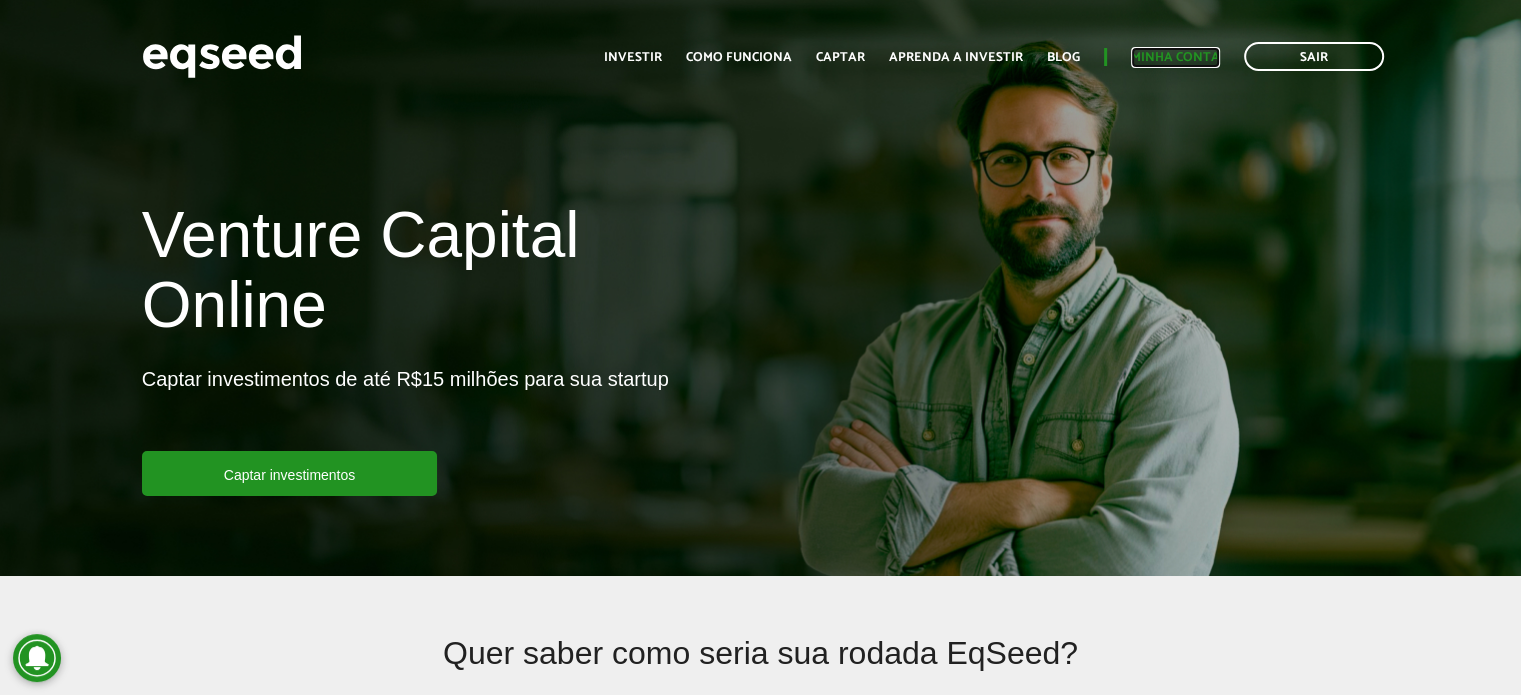 click on "Minha conta" at bounding box center [1175, 57] 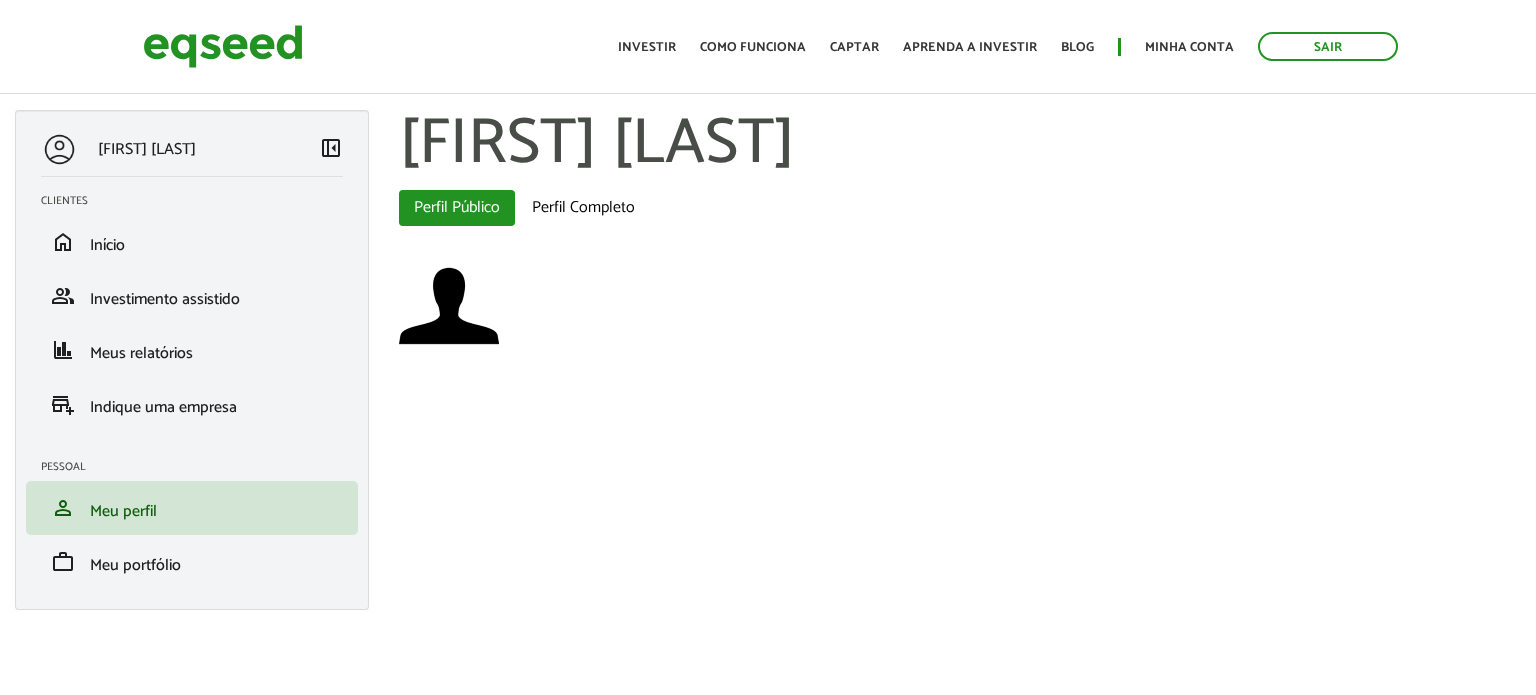 scroll, scrollTop: 0, scrollLeft: 0, axis: both 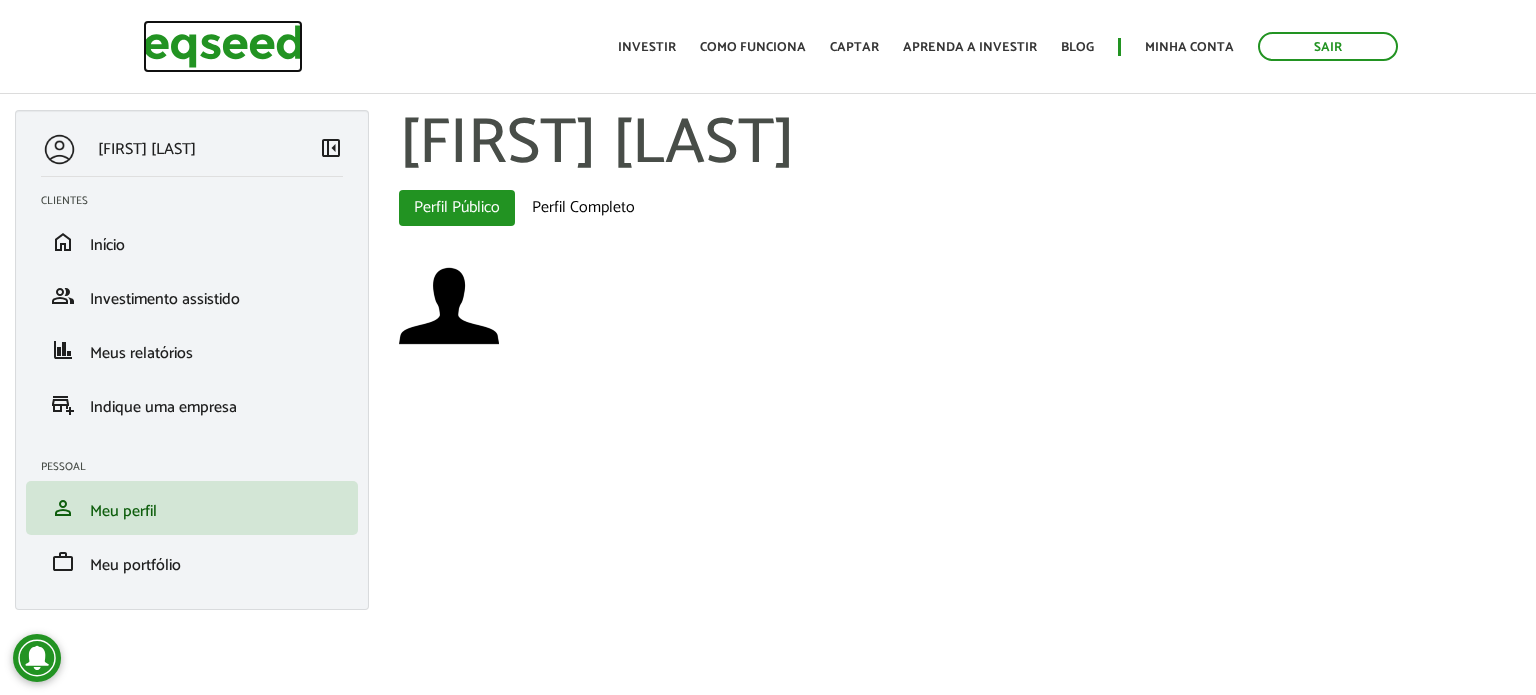 click at bounding box center (223, 46) 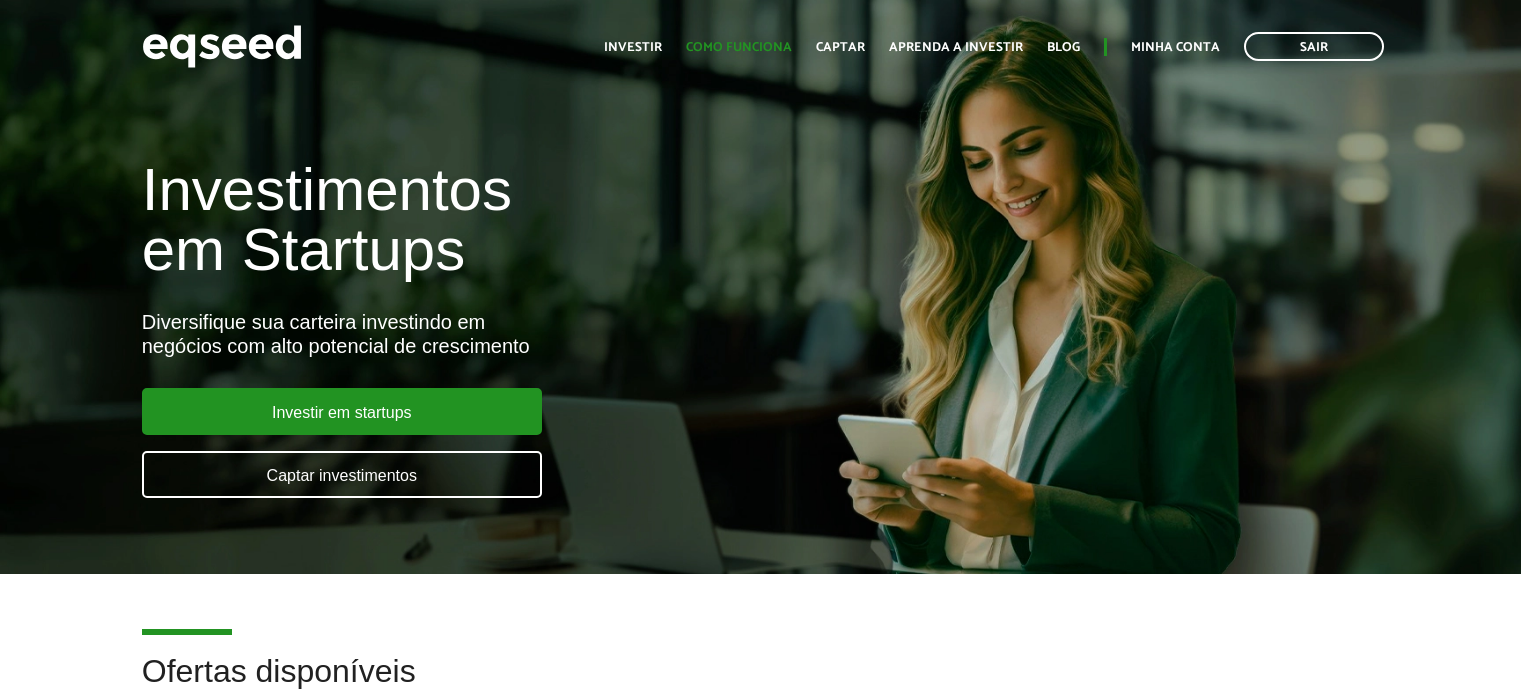 scroll, scrollTop: 0, scrollLeft: 0, axis: both 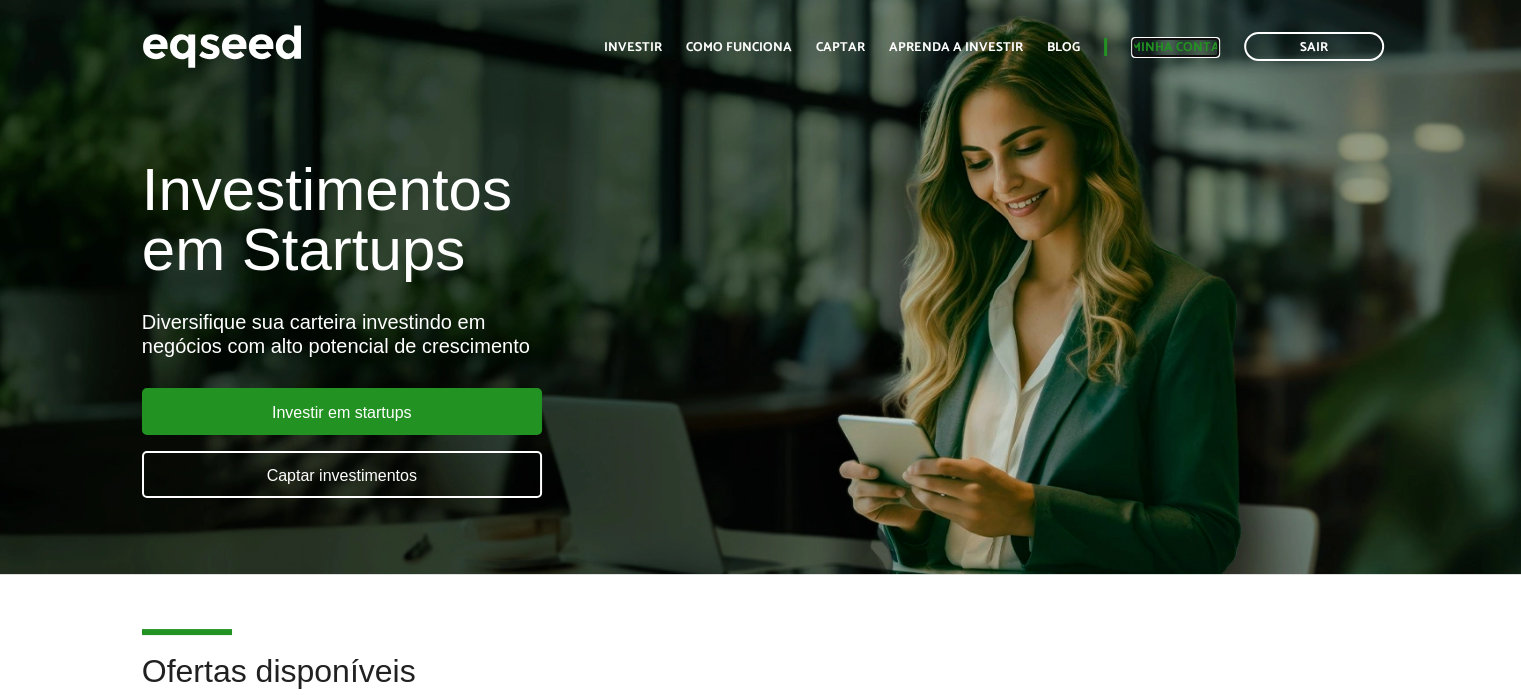 click on "Minha conta" at bounding box center (1175, 47) 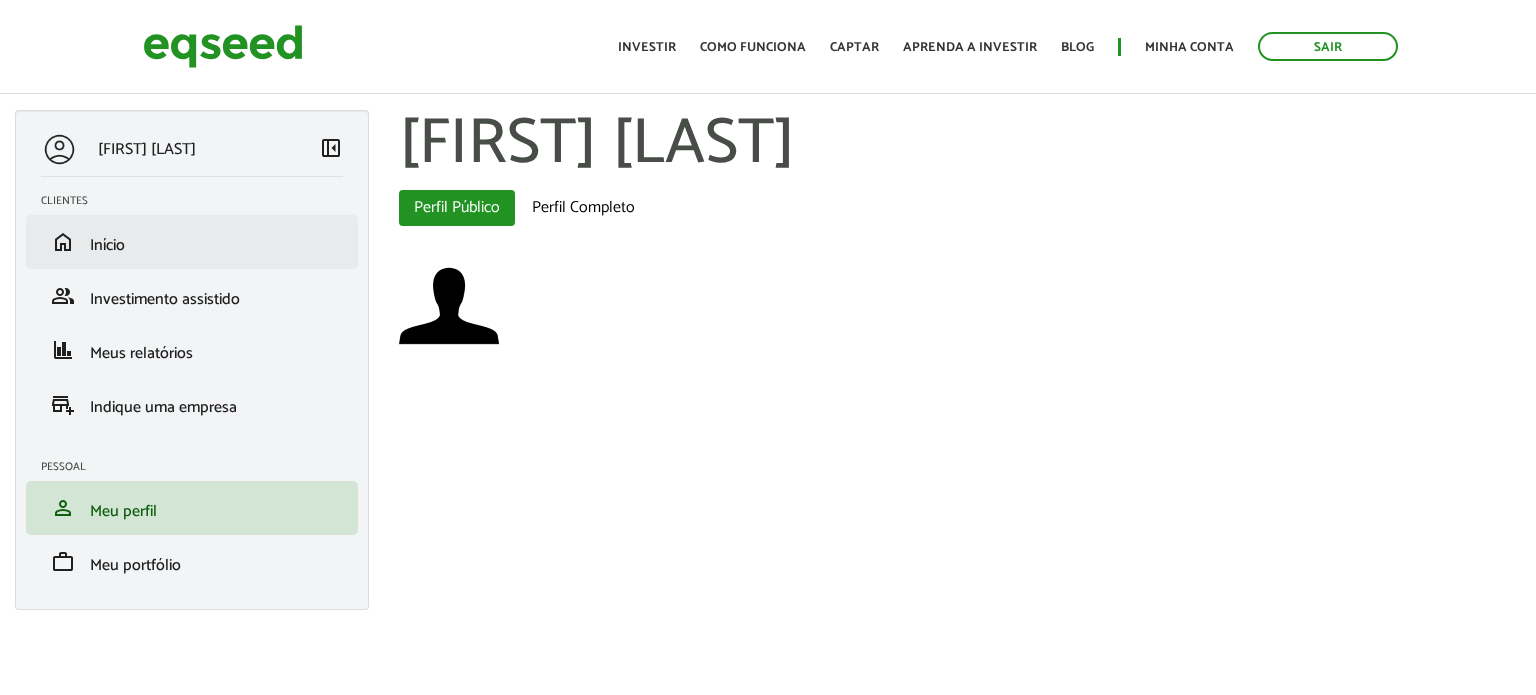 scroll, scrollTop: 0, scrollLeft: 0, axis: both 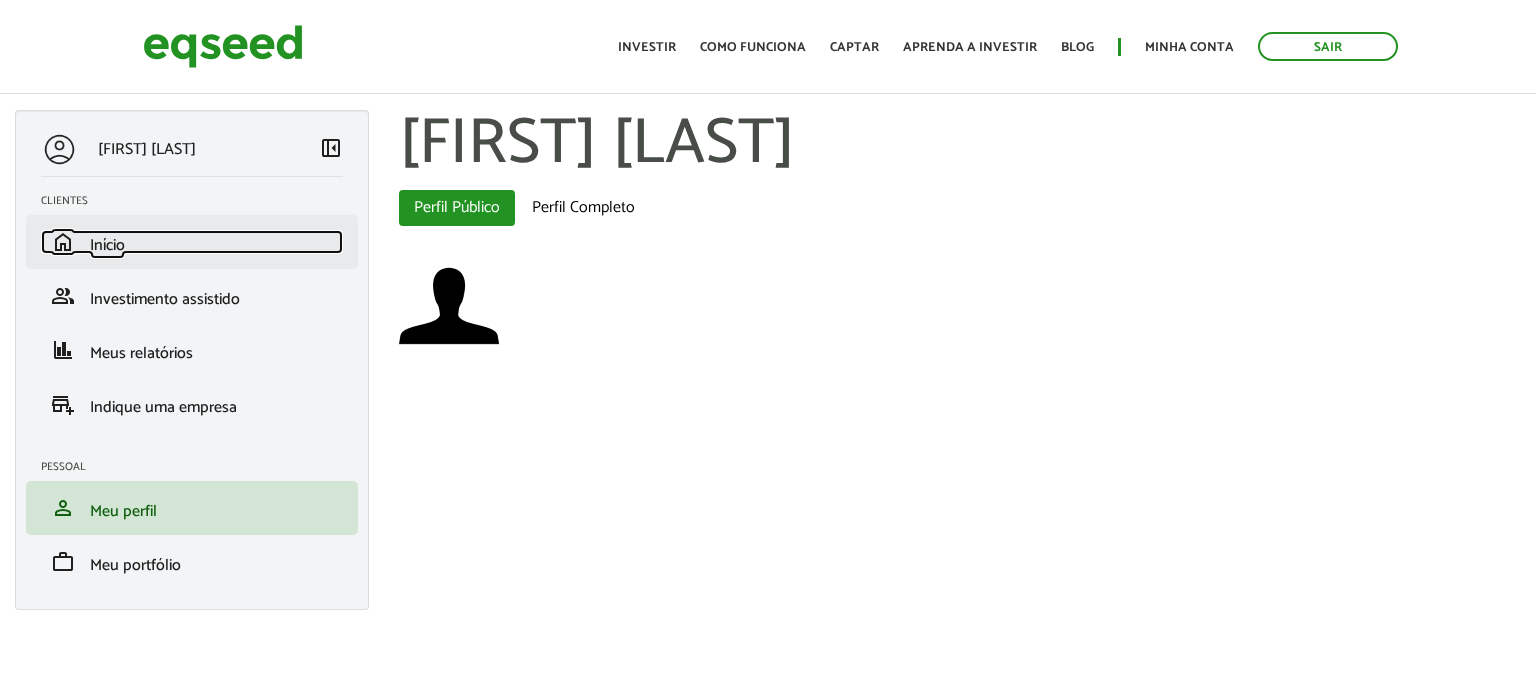click on "Início" at bounding box center (107, 245) 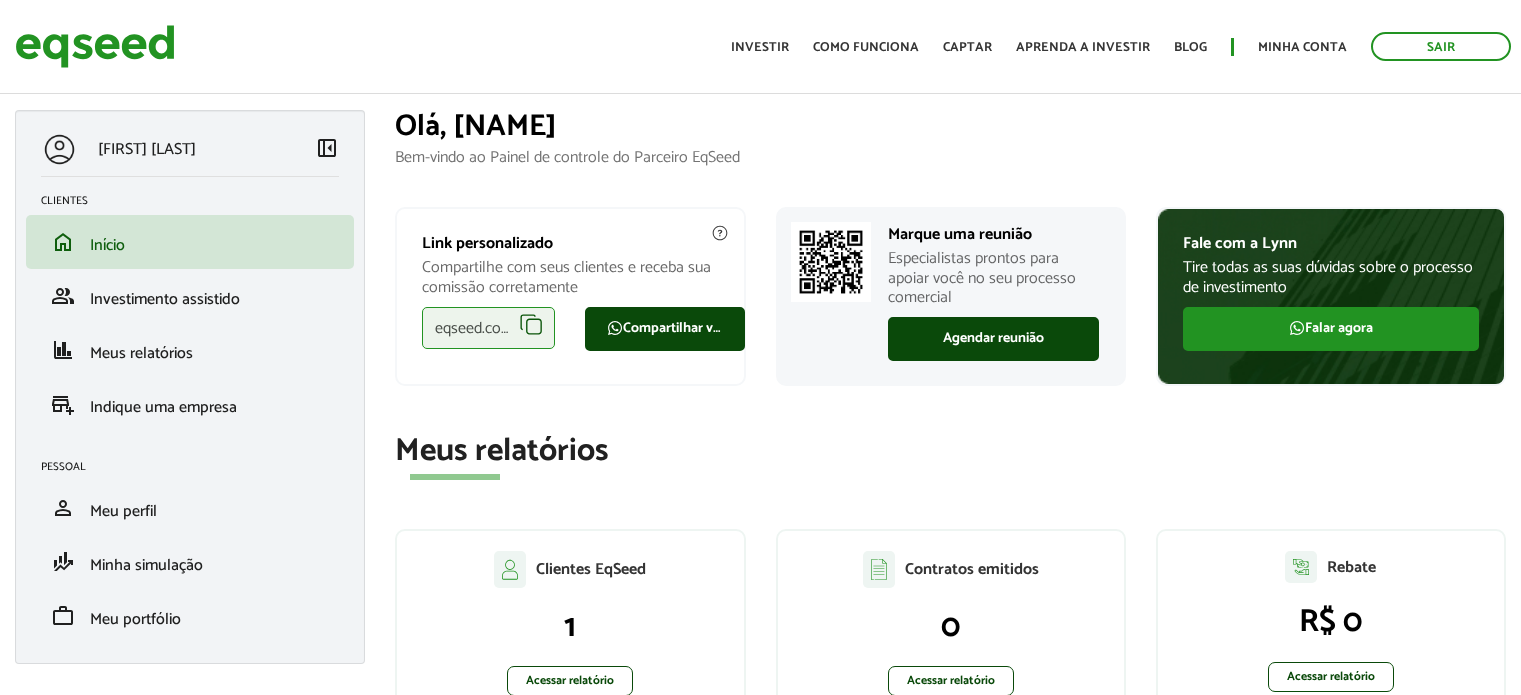 scroll, scrollTop: 0, scrollLeft: 0, axis: both 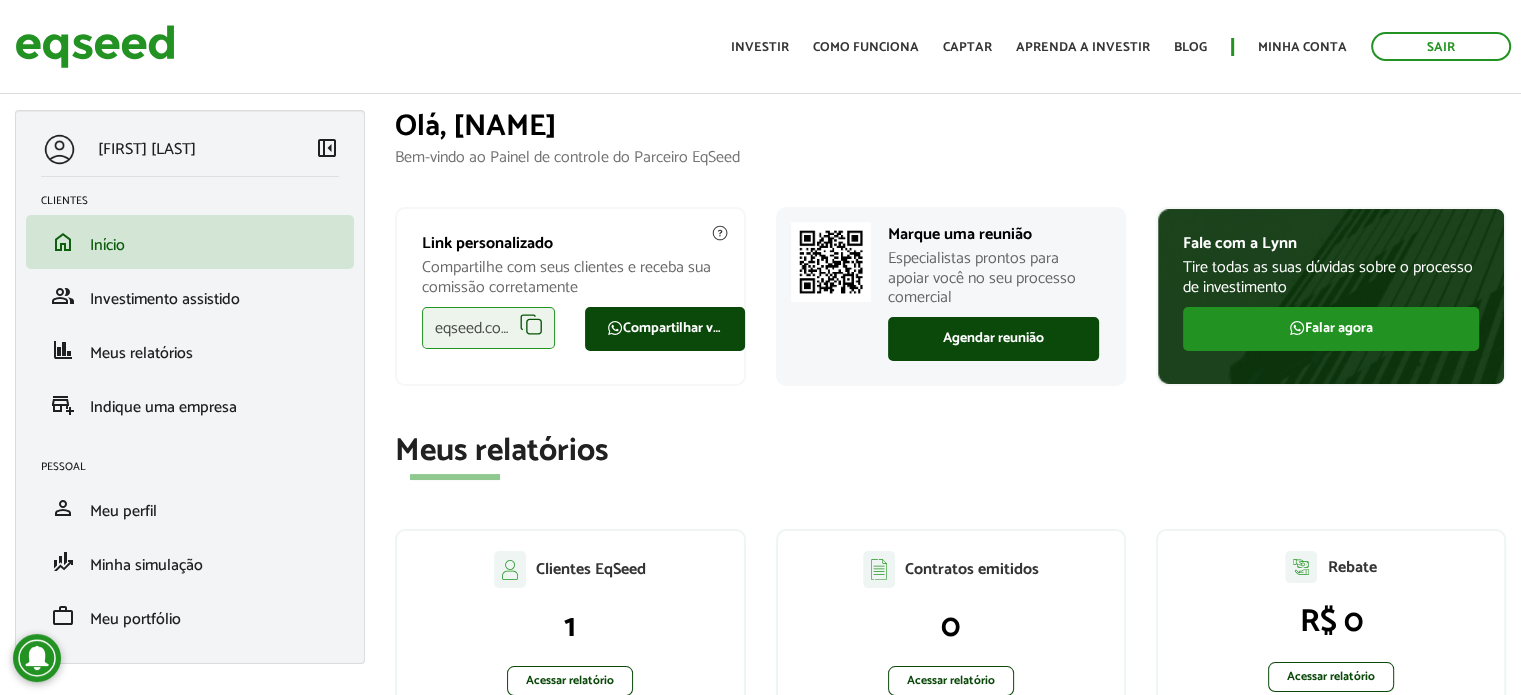click on "eqseed.com/a/is/[NAME]" at bounding box center [488, 328] 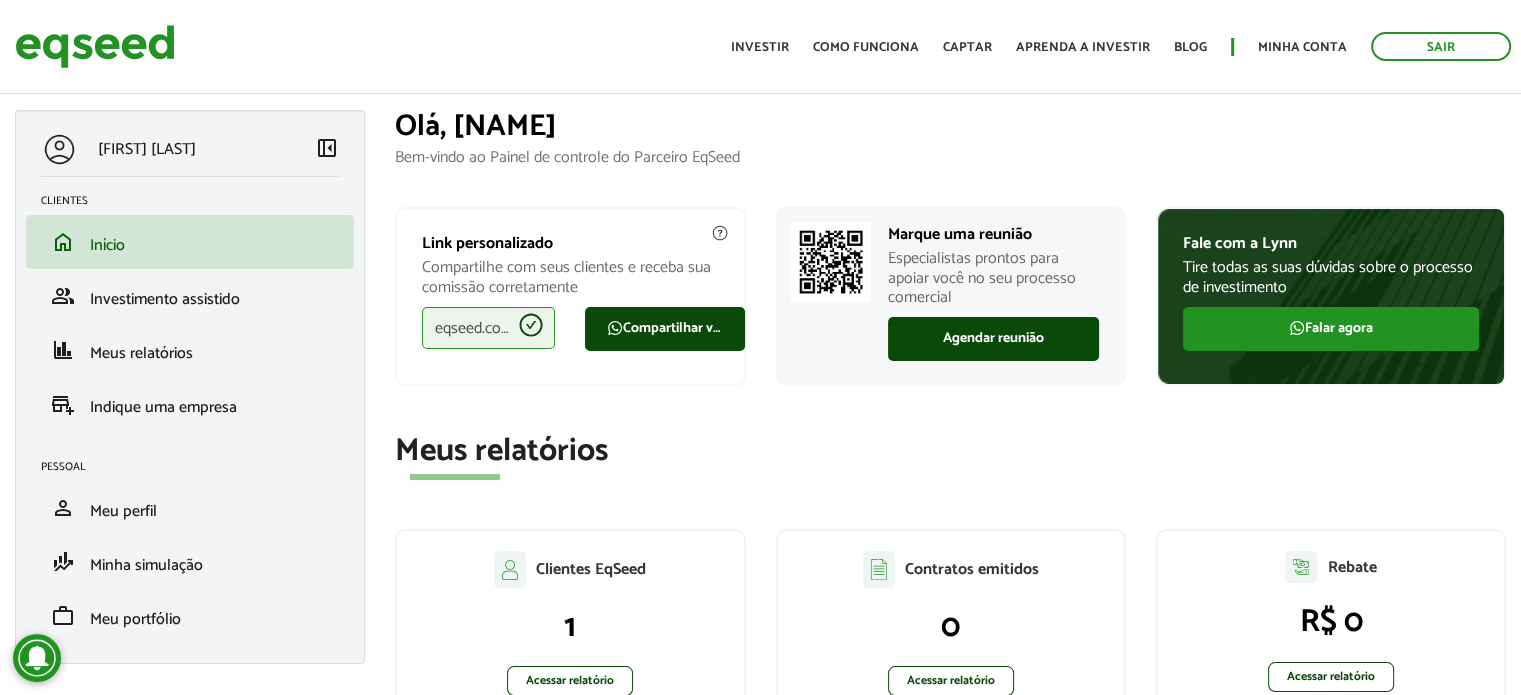 drag, startPoint x: 528, startPoint y: 329, endPoint x: 702, endPoint y: 473, distance: 225.85837 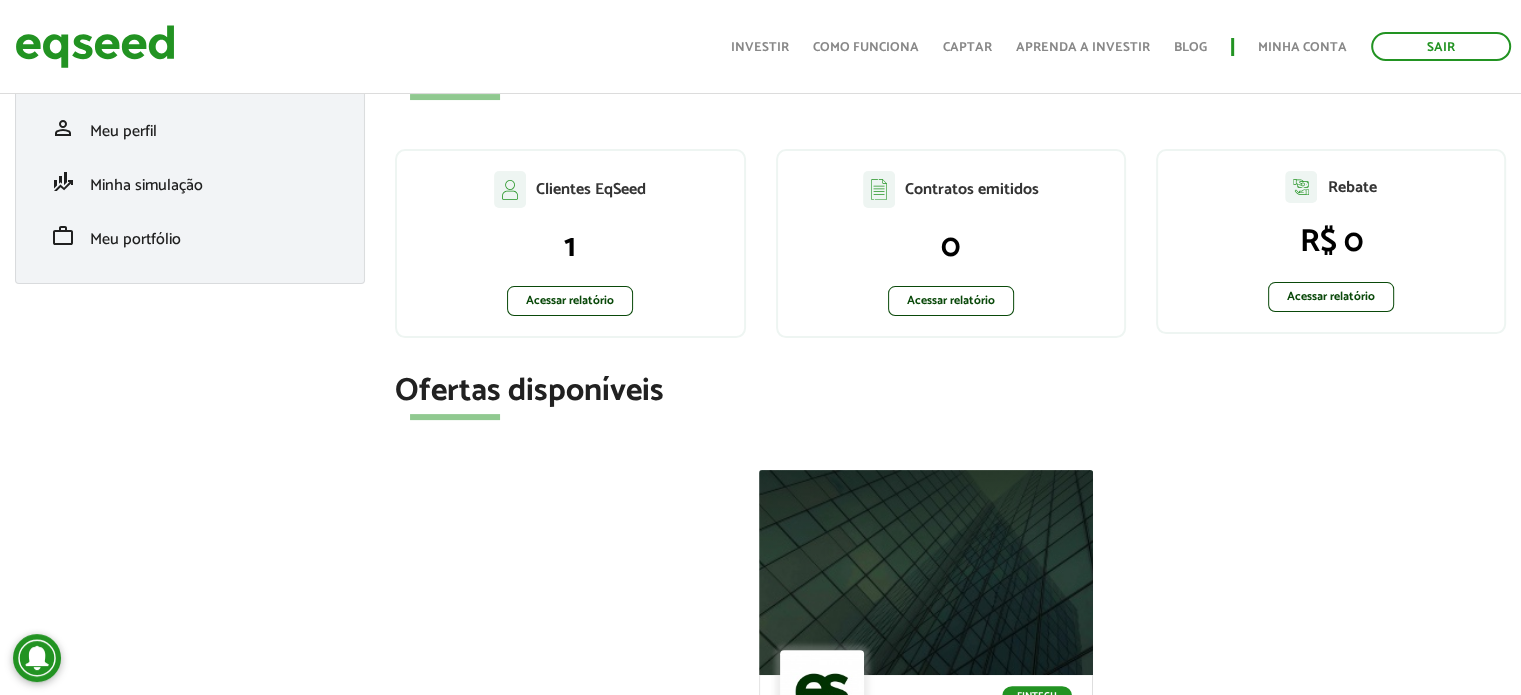 scroll, scrollTop: 466, scrollLeft: 0, axis: vertical 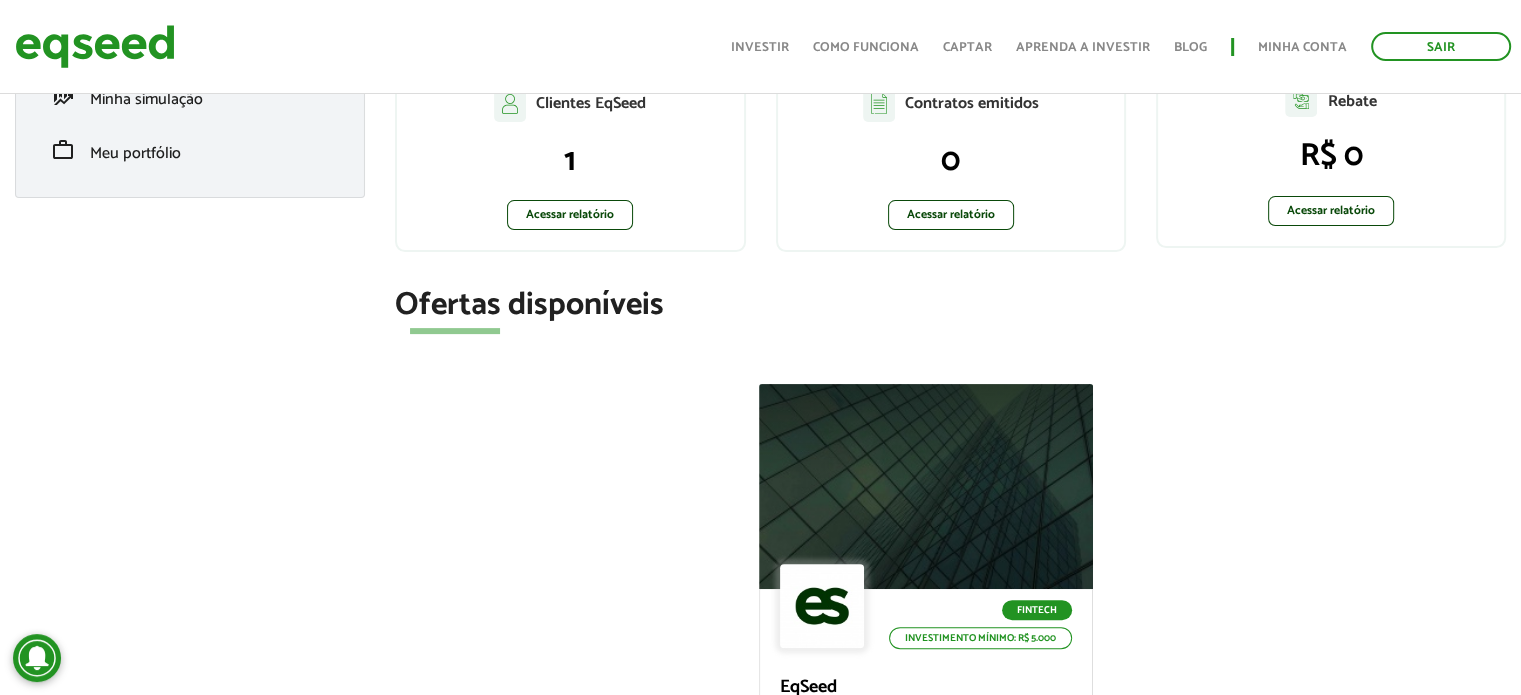 drag, startPoint x: 1520, startPoint y: 295, endPoint x: 1516, endPoint y: 327, distance: 32.24903 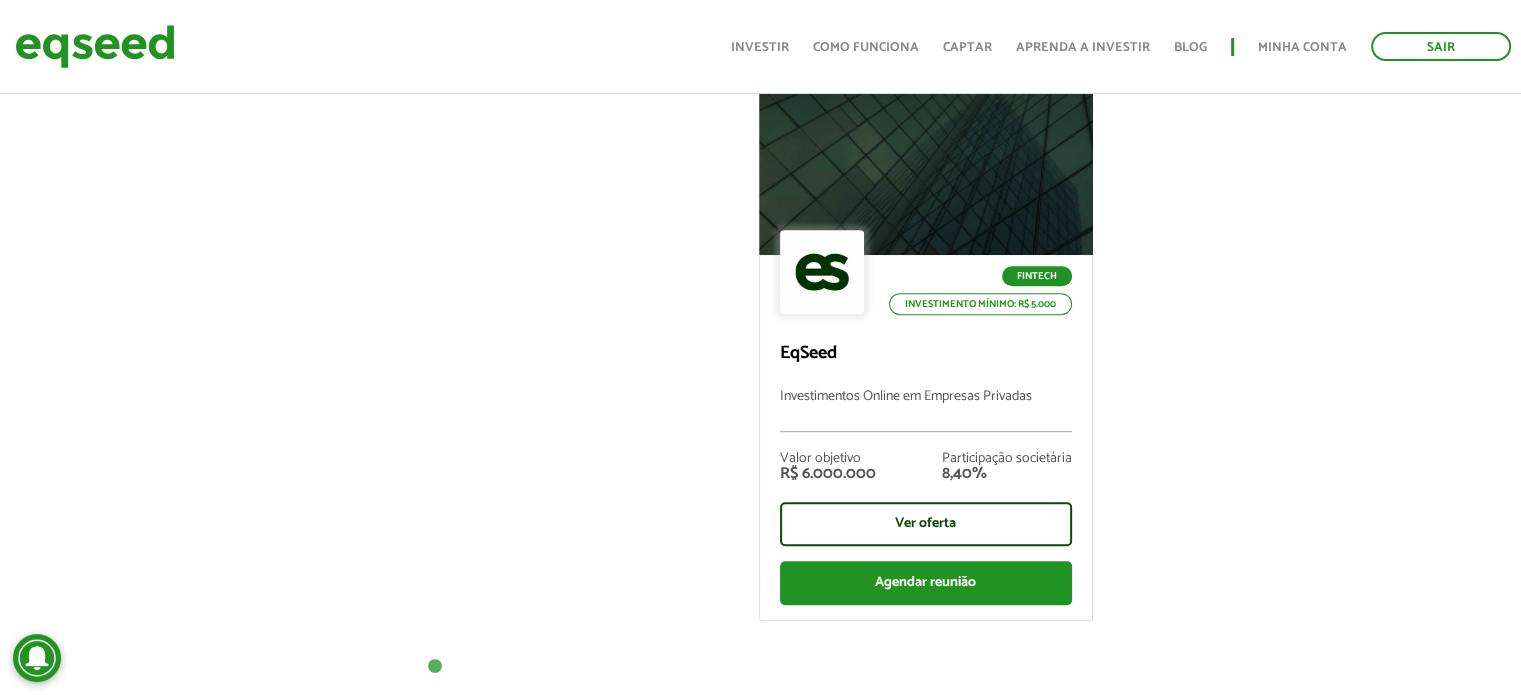 scroll, scrollTop: 819, scrollLeft: 0, axis: vertical 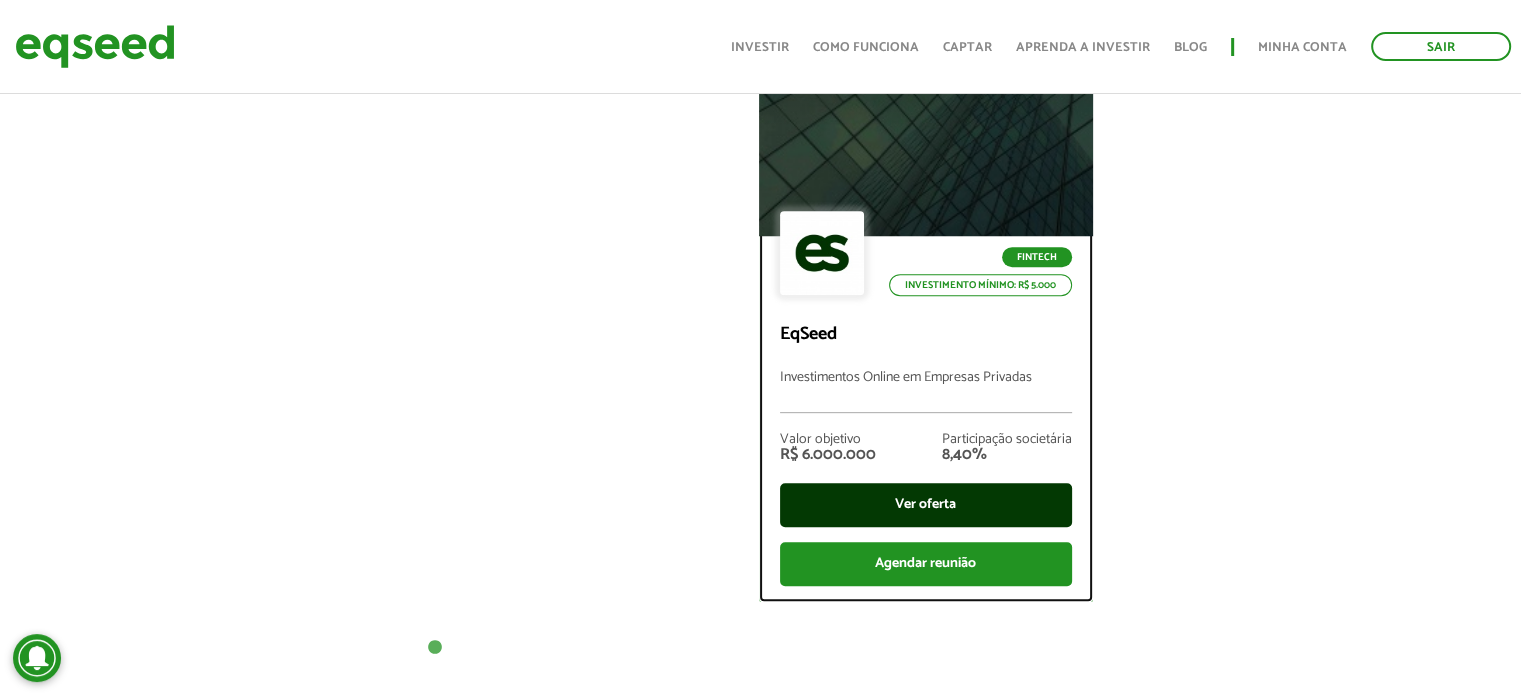 click on "Ver oferta" at bounding box center (926, 505) 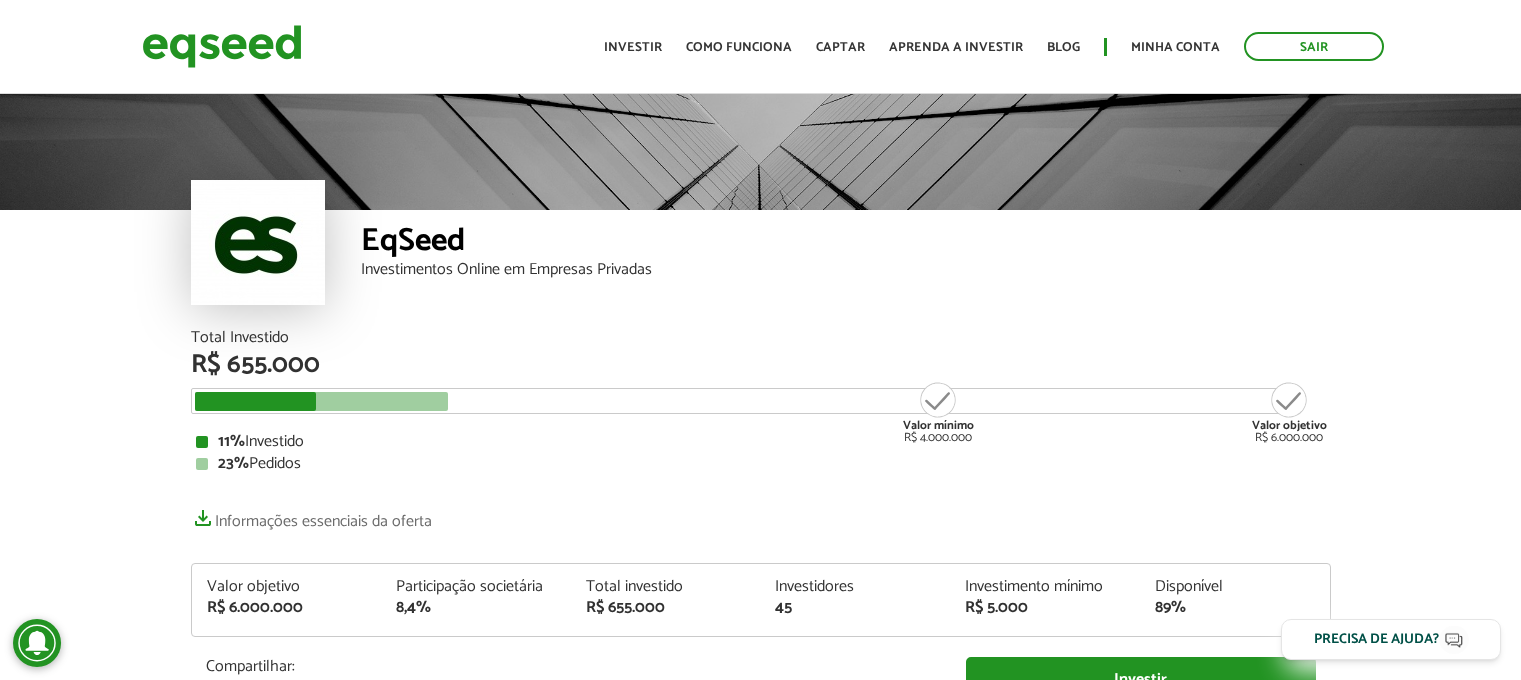 scroll, scrollTop: 0, scrollLeft: 0, axis: both 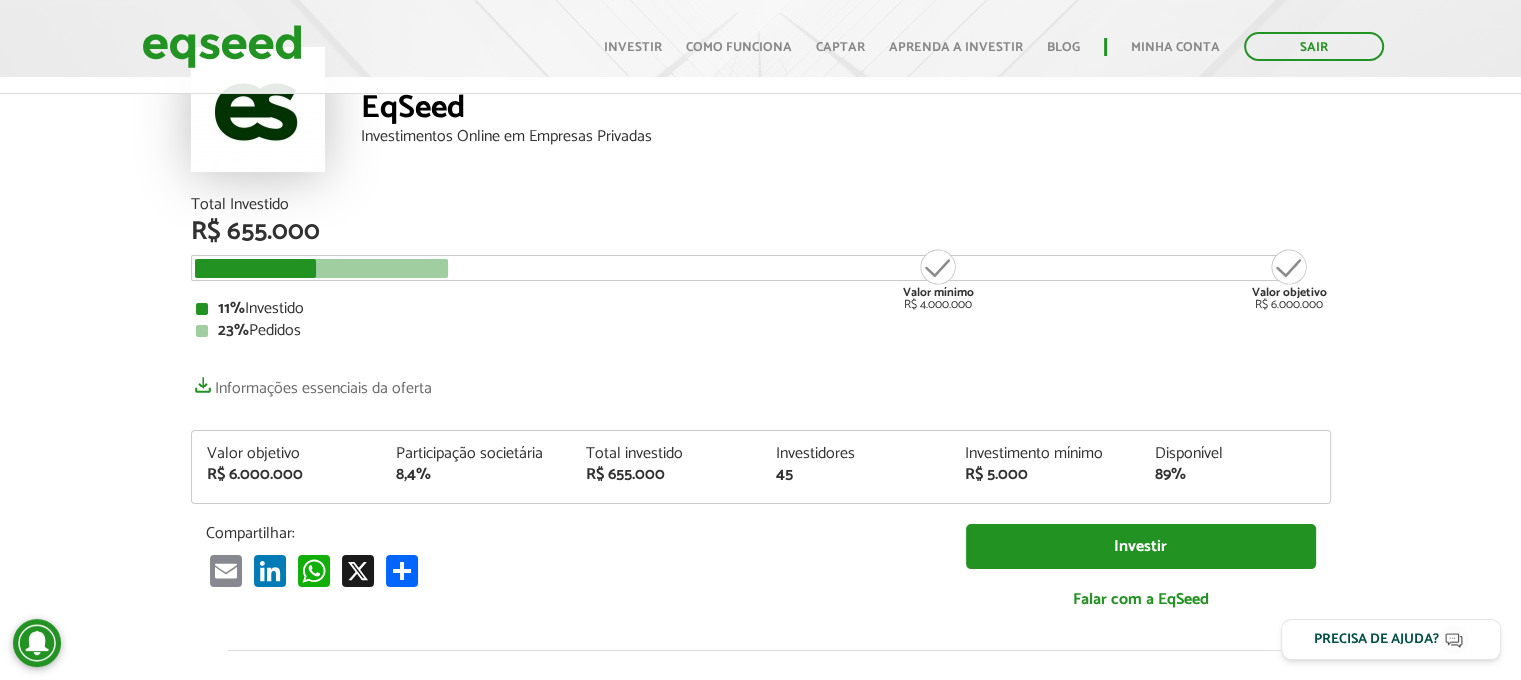 click at bounding box center [321, 268] 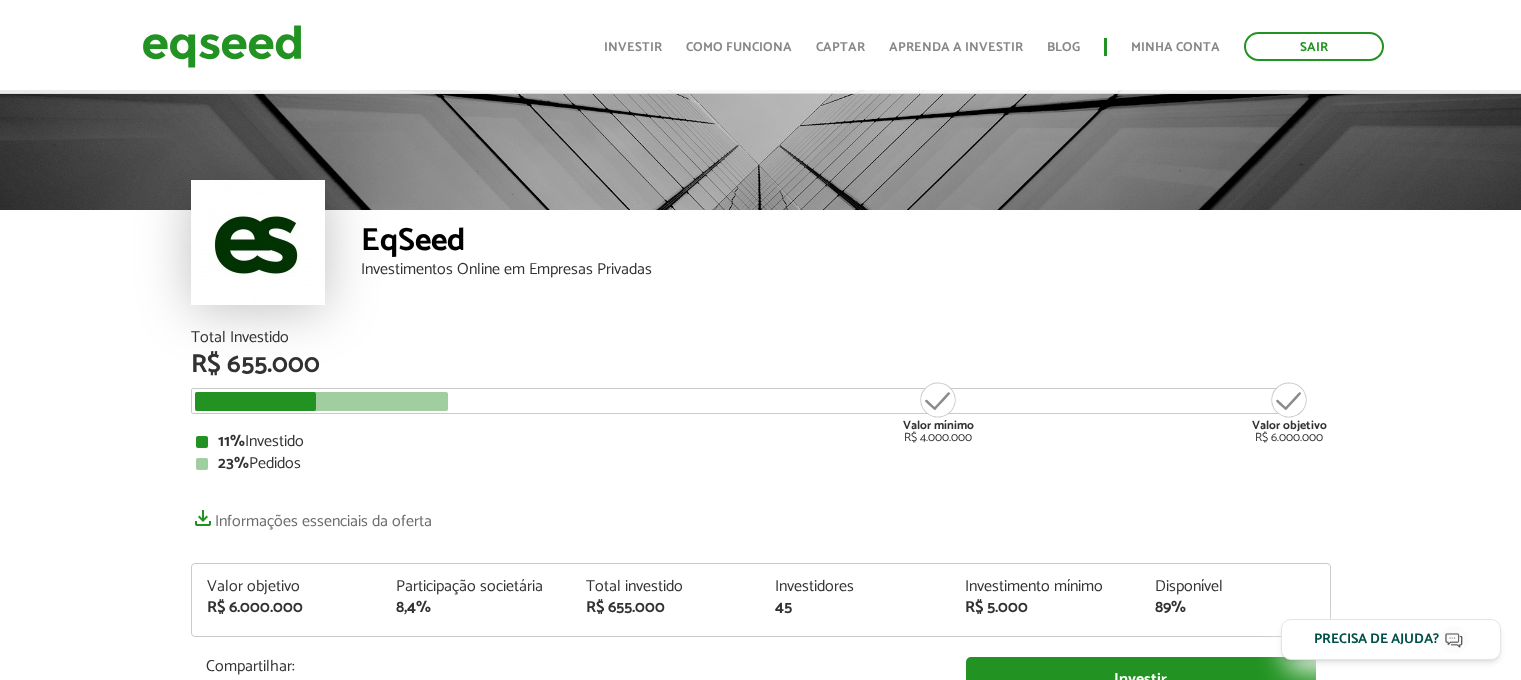 scroll, scrollTop: 133, scrollLeft: 0, axis: vertical 